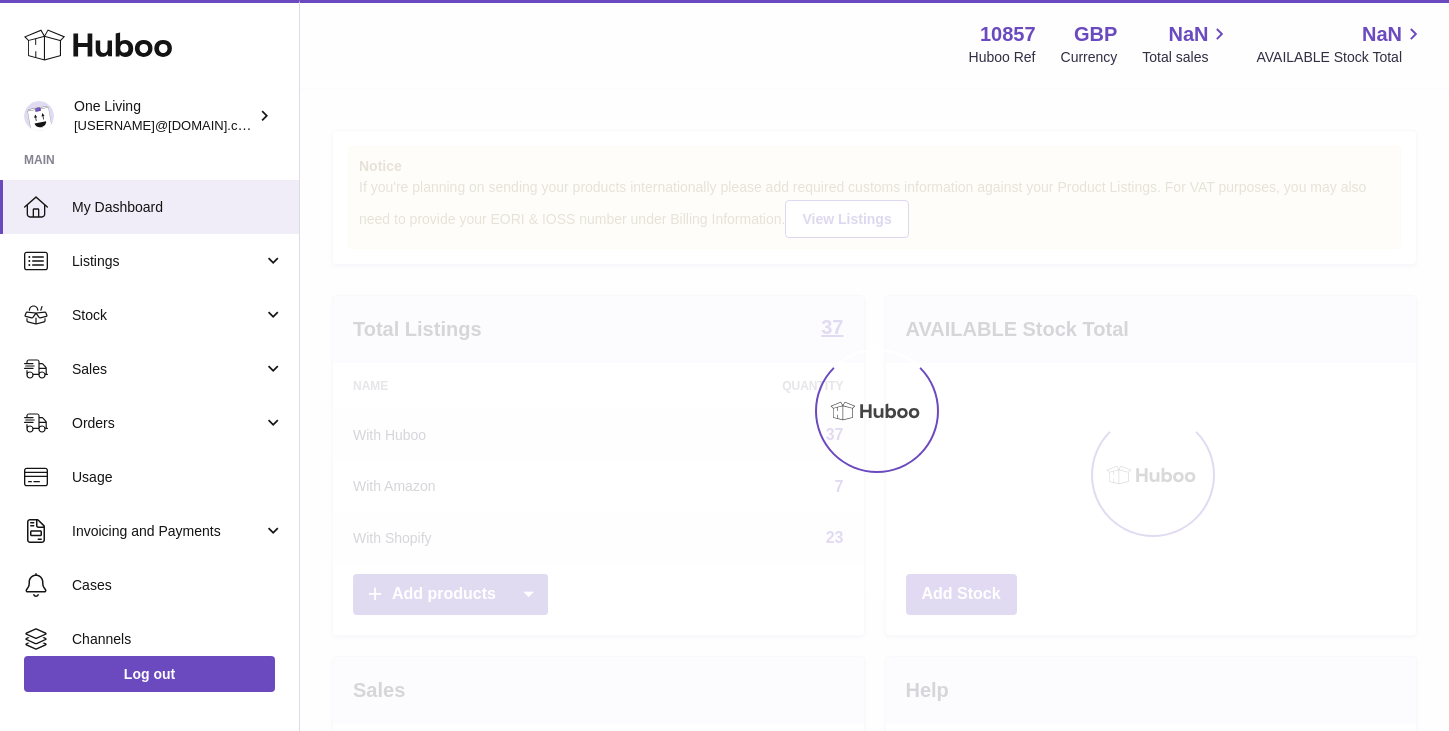 scroll, scrollTop: 0, scrollLeft: 0, axis: both 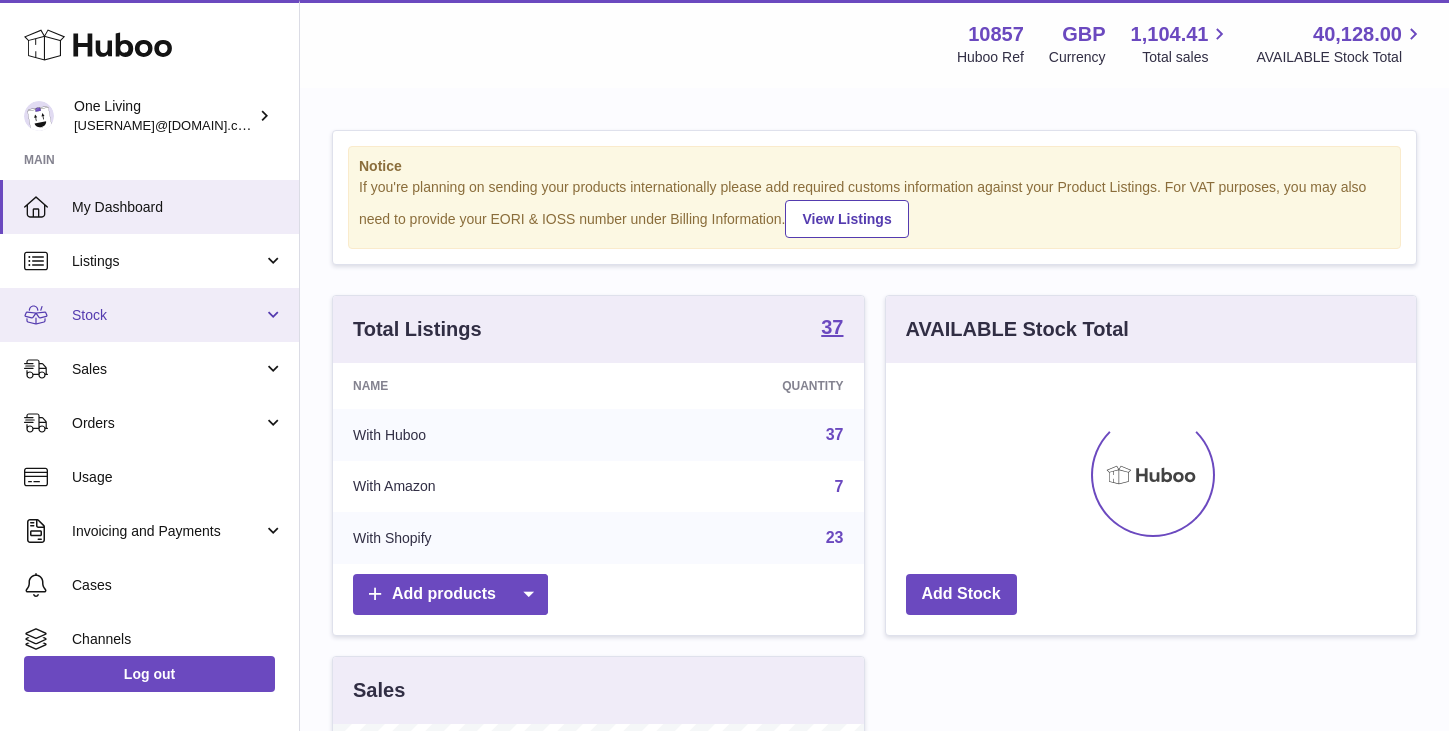 click on "Stock" at bounding box center (149, 315) 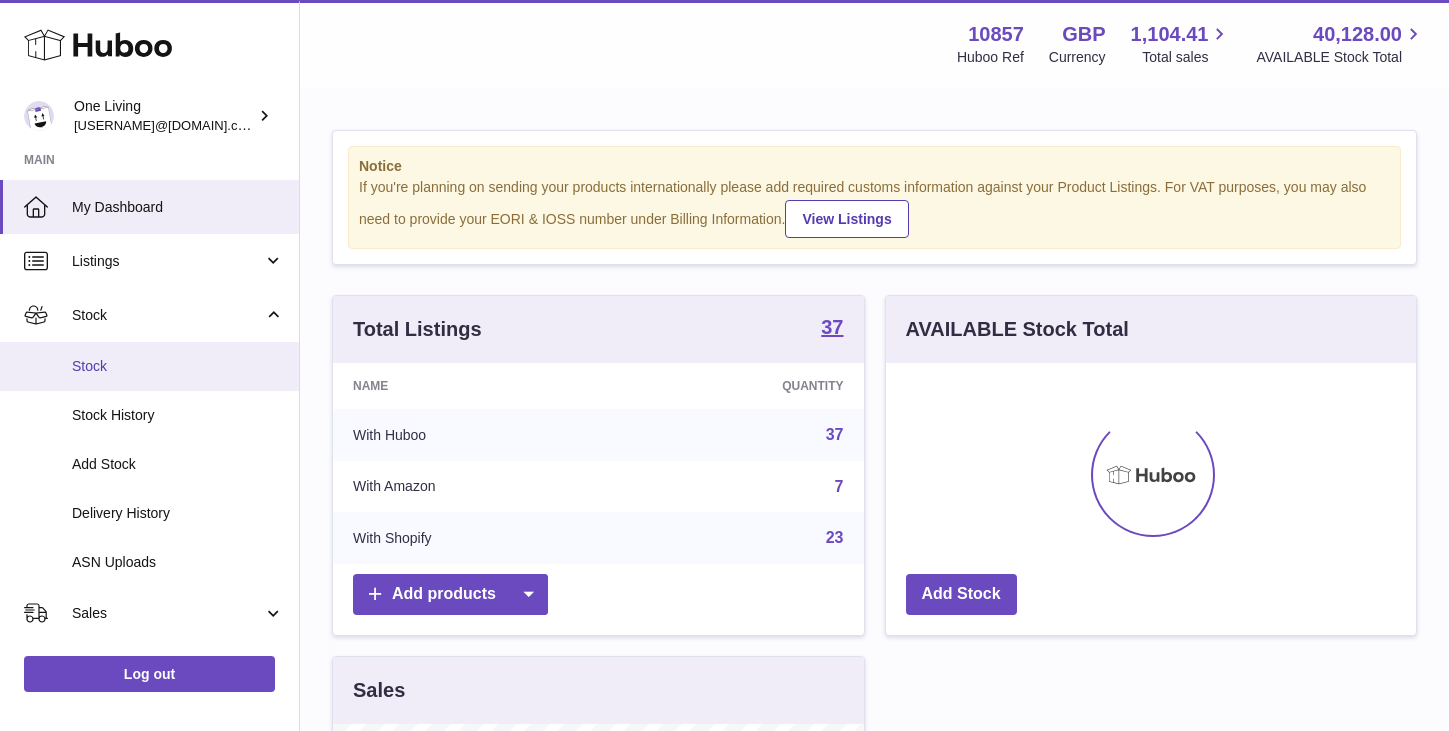 click on "Stock" at bounding box center [178, 366] 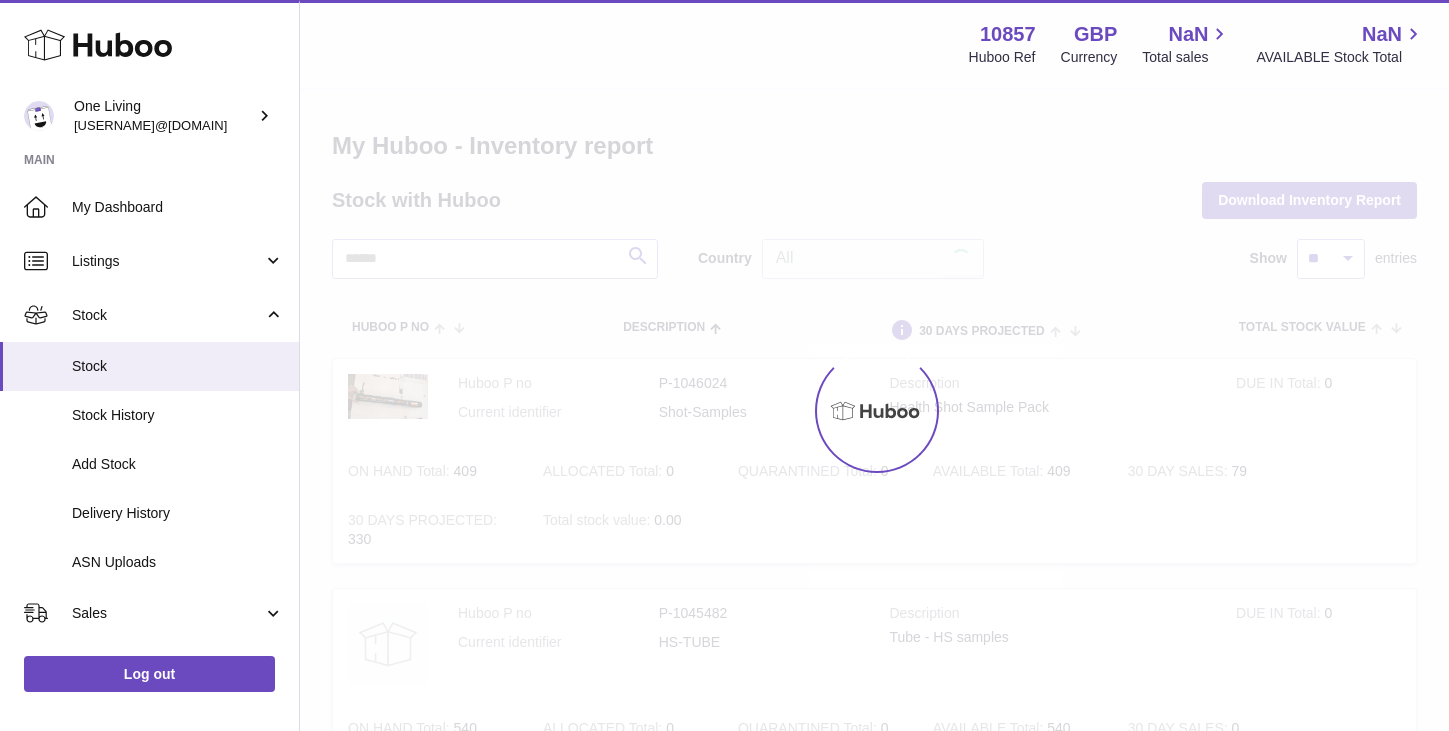 scroll, scrollTop: 0, scrollLeft: 0, axis: both 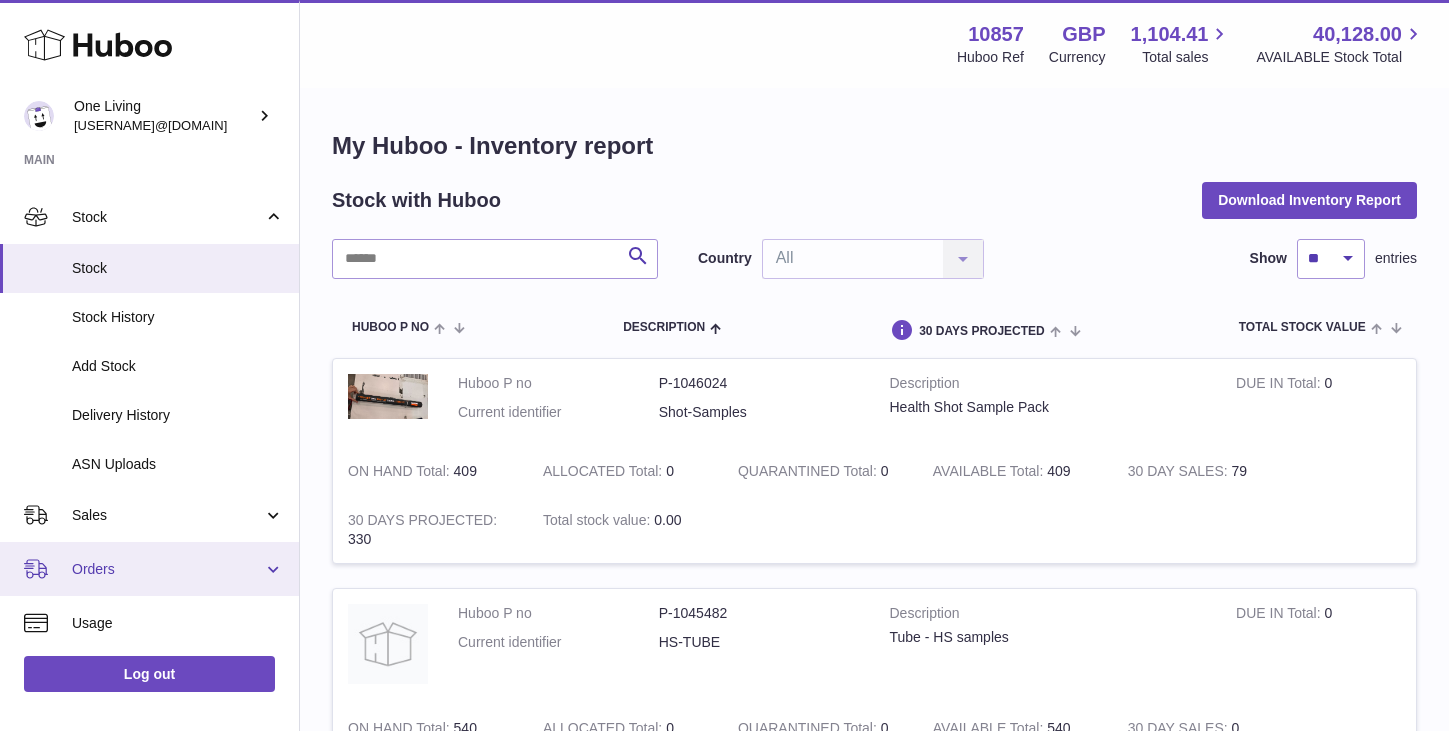 click on "Orders" at bounding box center (167, 569) 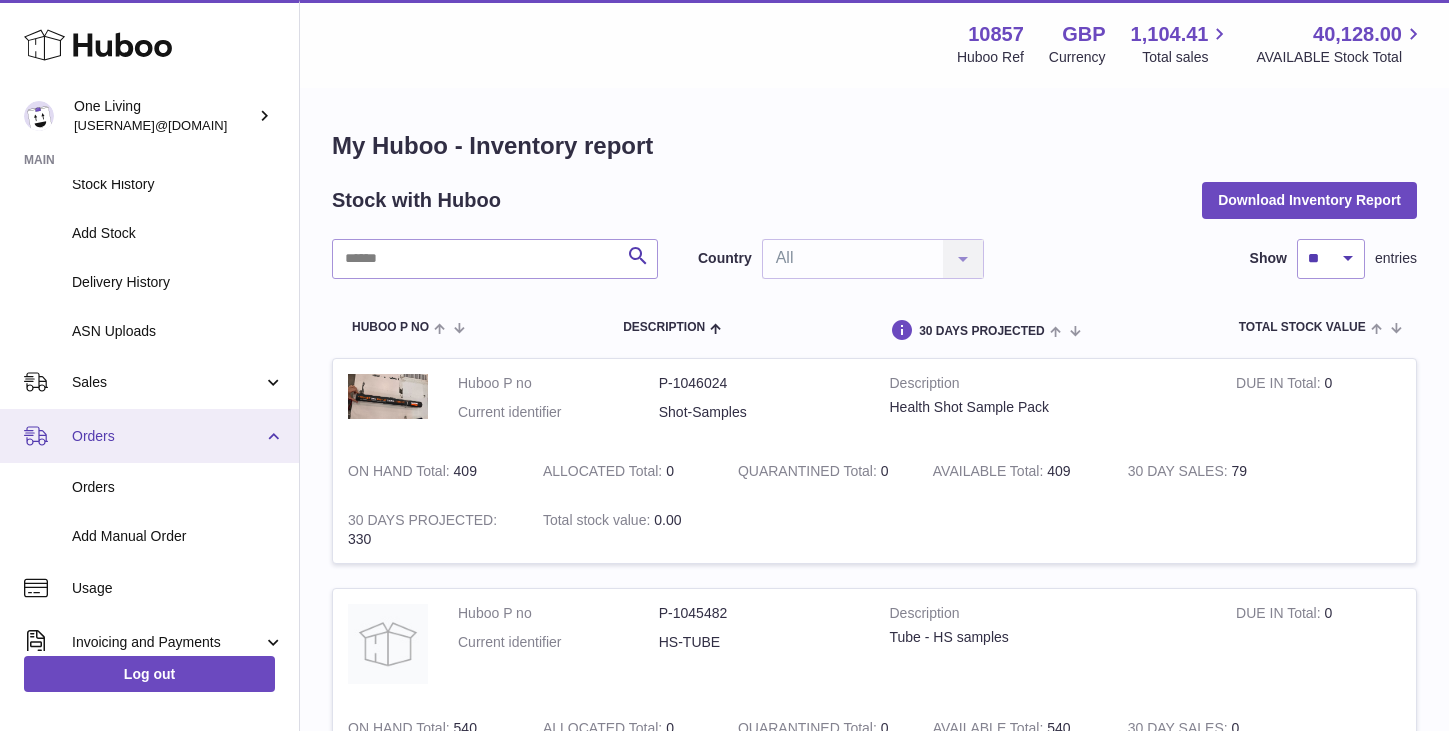scroll, scrollTop: 239, scrollLeft: 0, axis: vertical 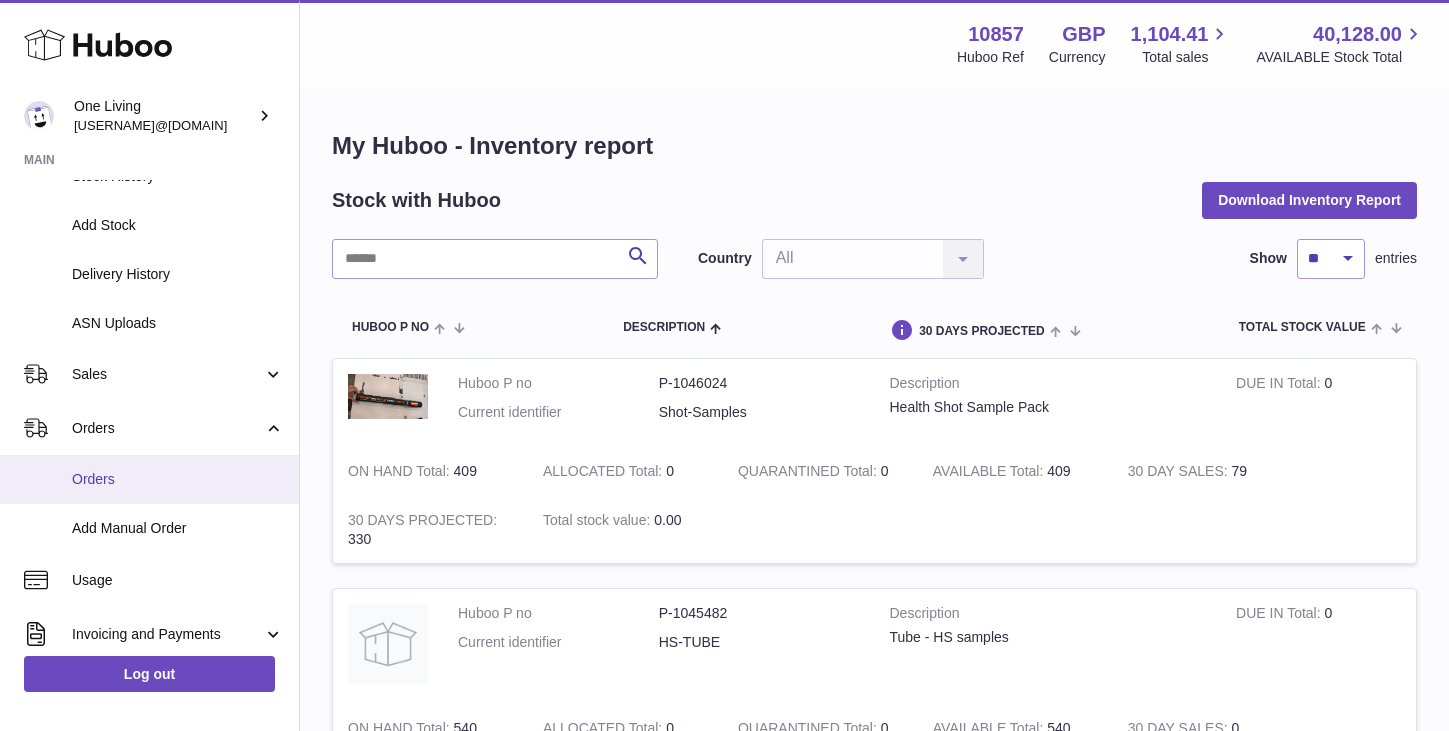click on "Orders" at bounding box center [178, 479] 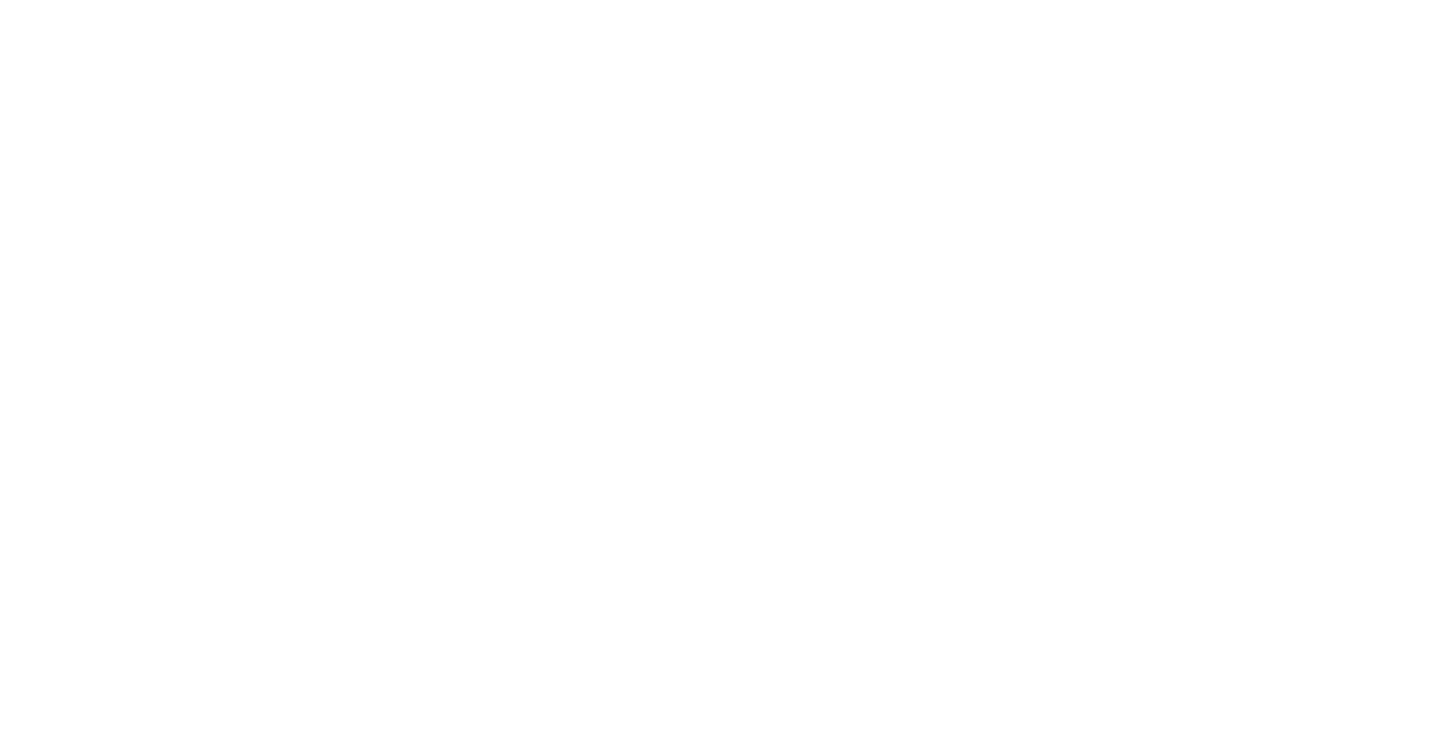 scroll, scrollTop: 0, scrollLeft: 0, axis: both 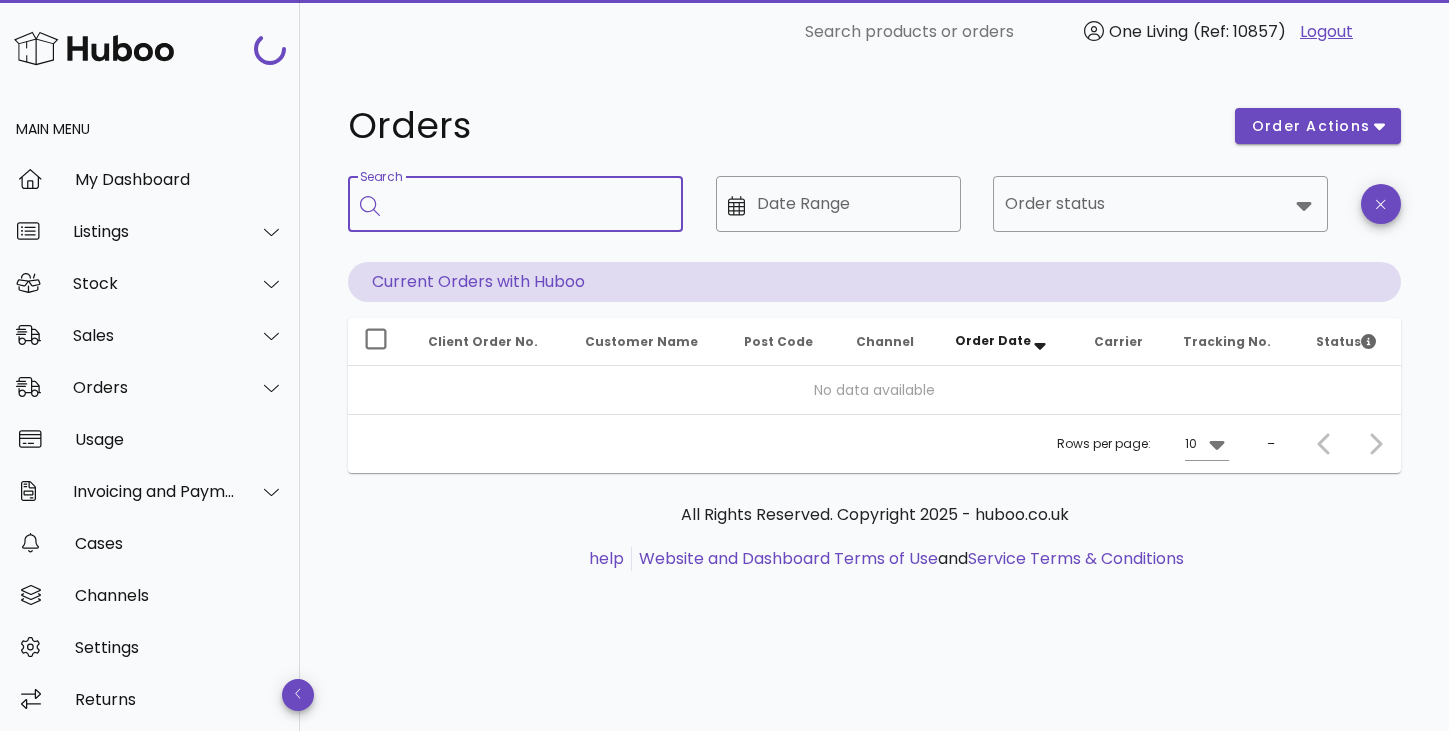 click on "Search" at bounding box center (529, 204) 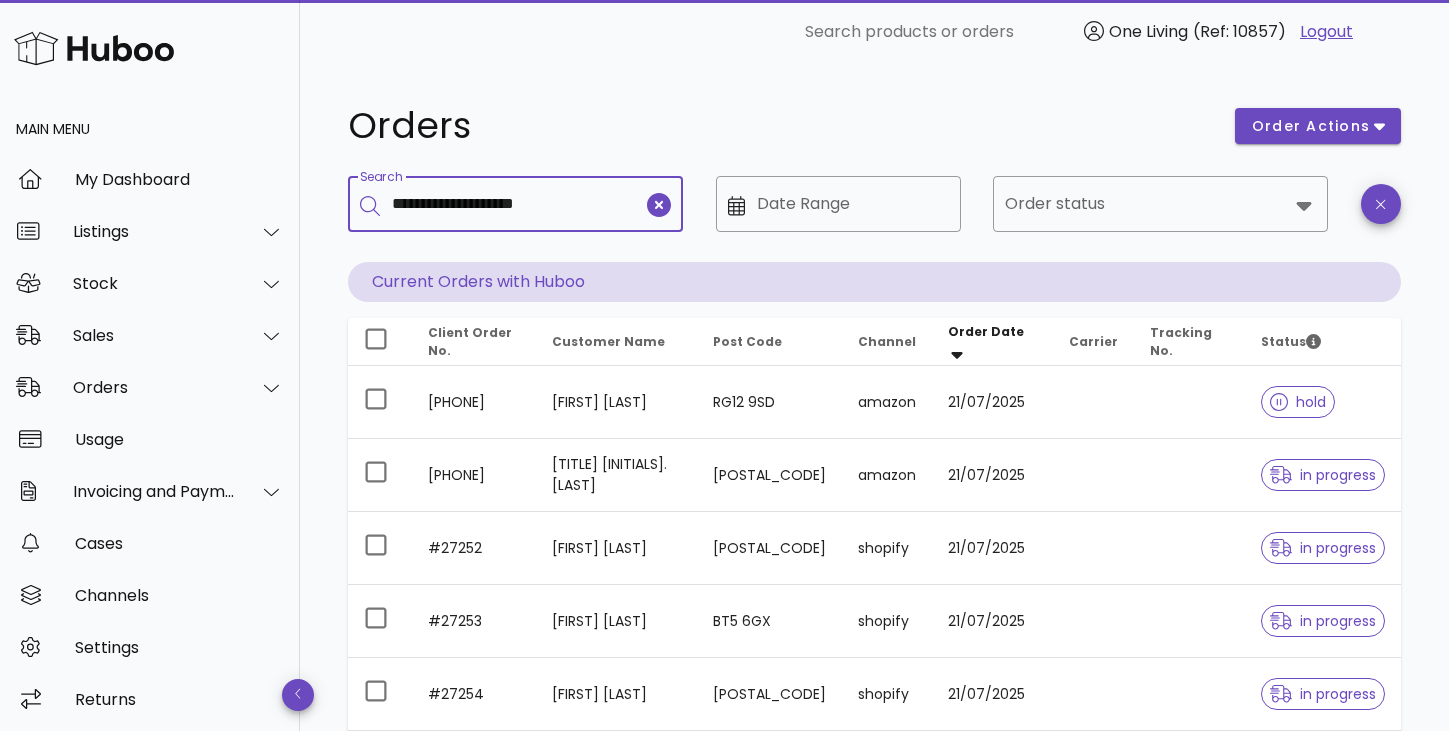 type on "**********" 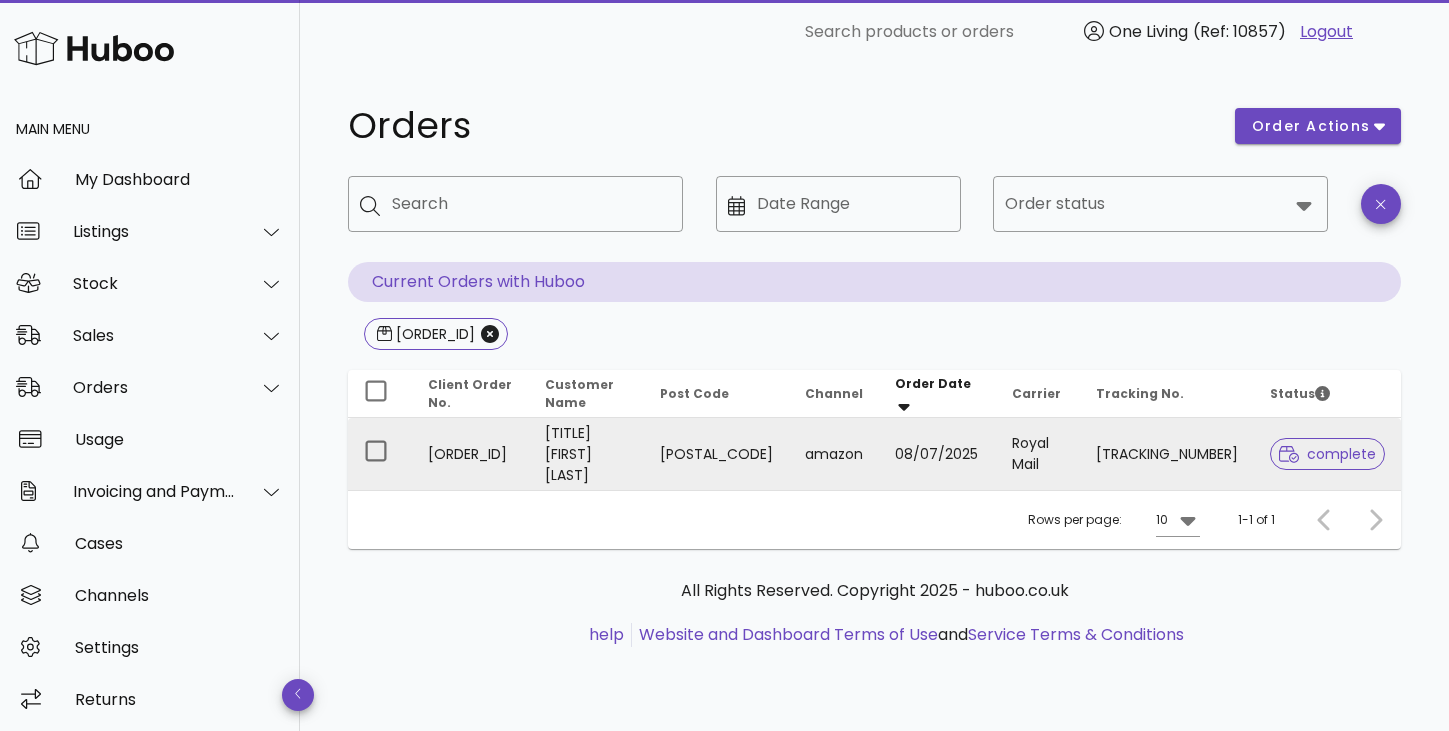 click on "[ORDER_ID]" at bounding box center [470, 454] 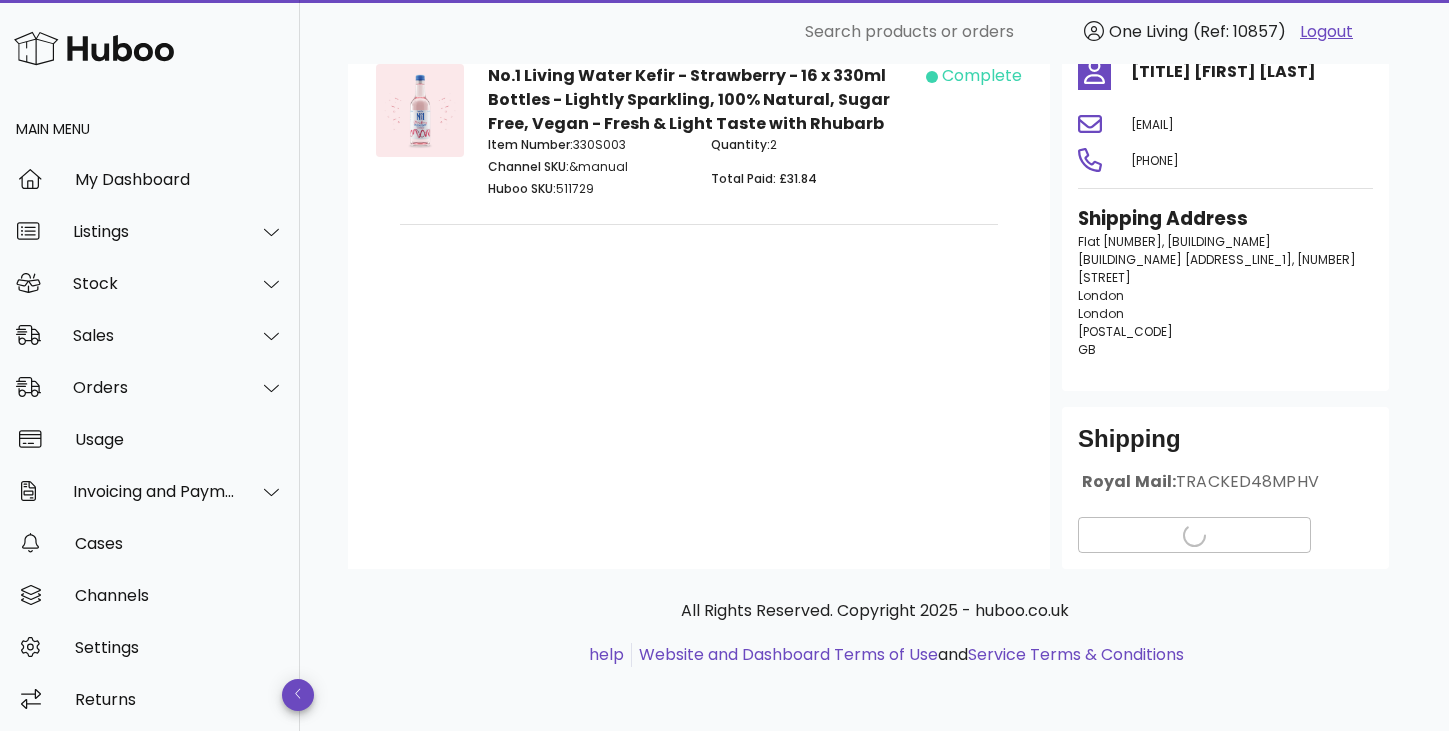 scroll, scrollTop: 202, scrollLeft: 0, axis: vertical 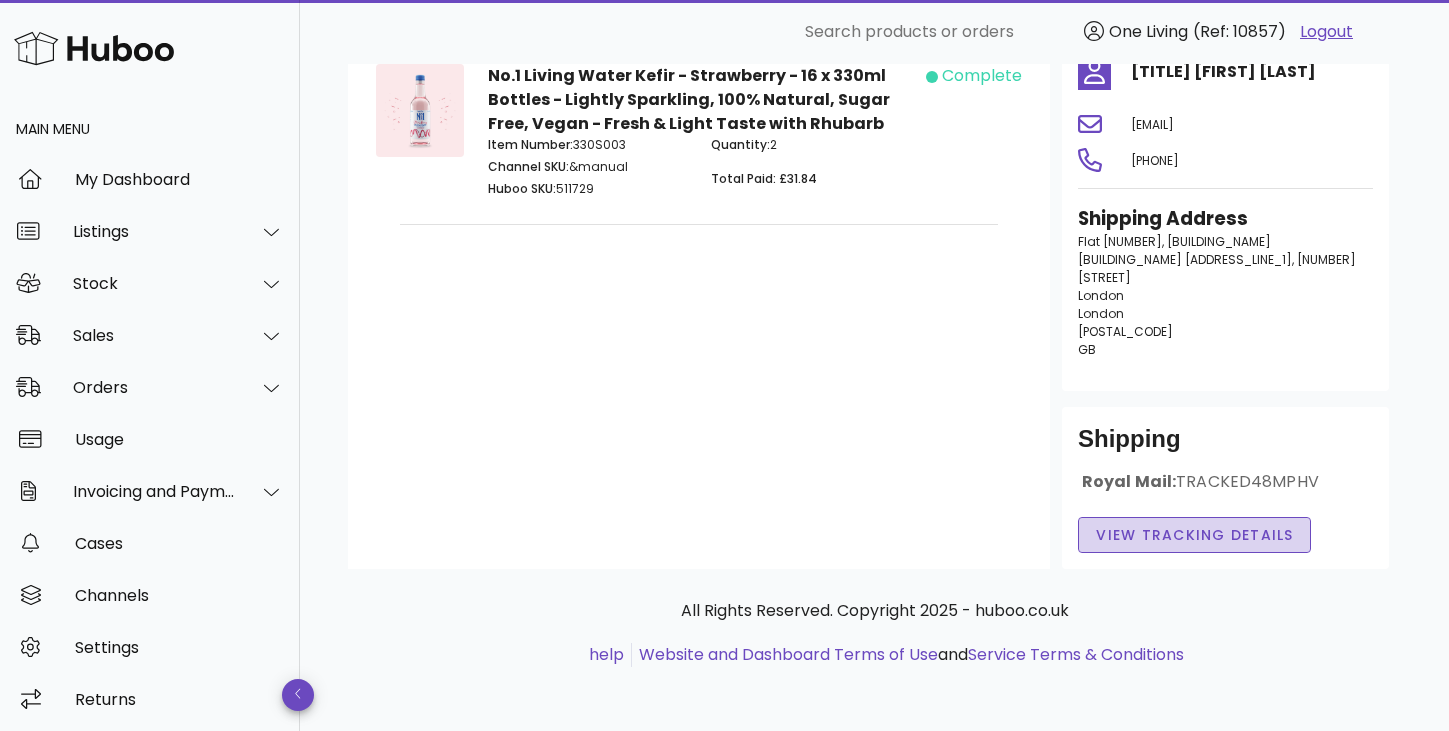 click on "View Tracking details" at bounding box center (1194, 535) 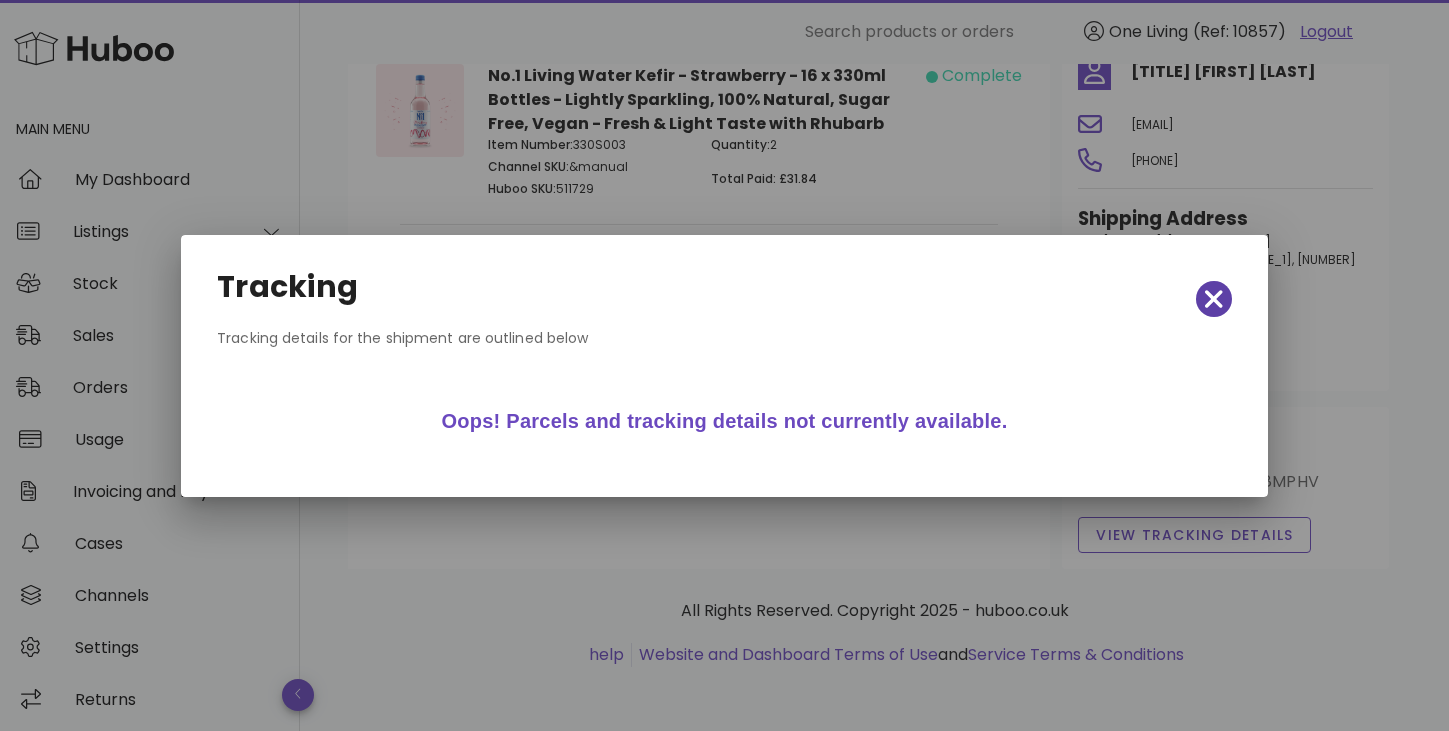 click 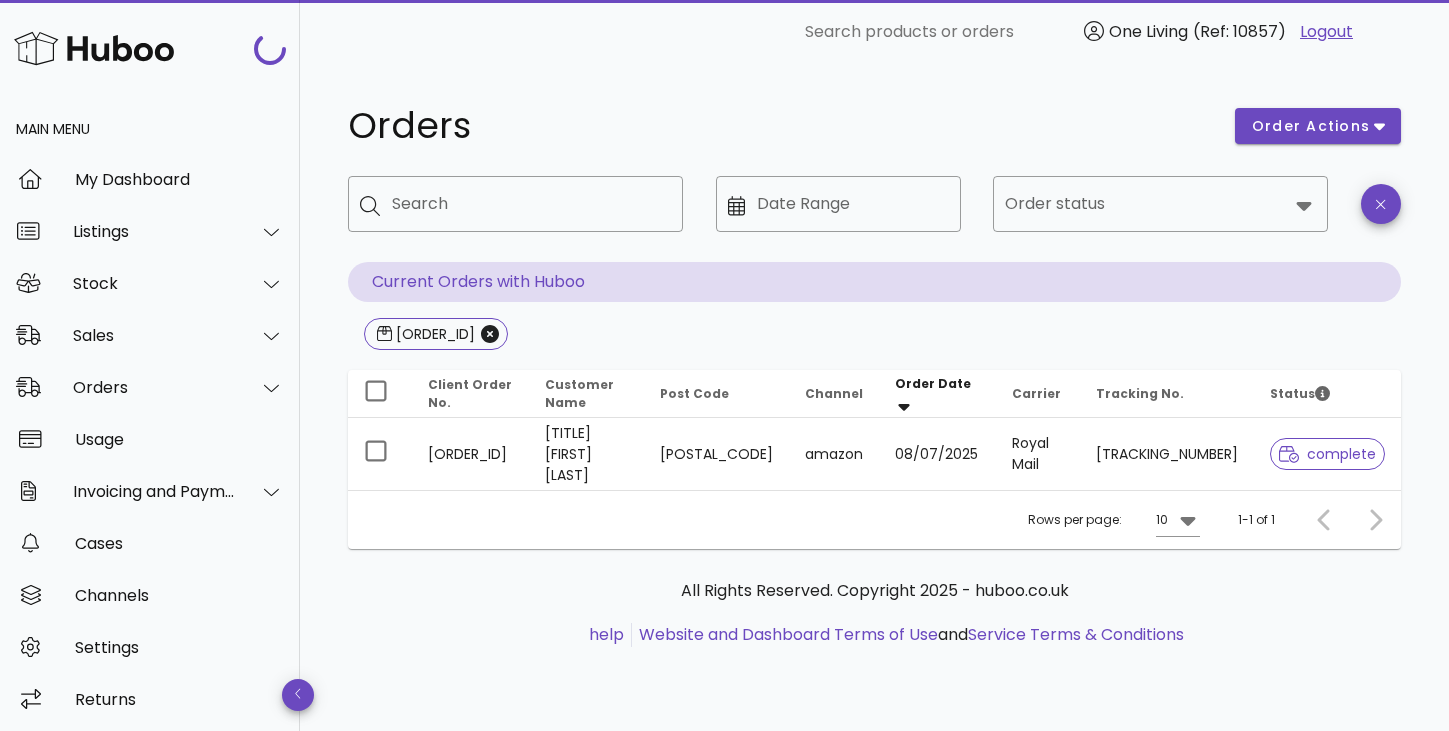 scroll, scrollTop: 0, scrollLeft: 0, axis: both 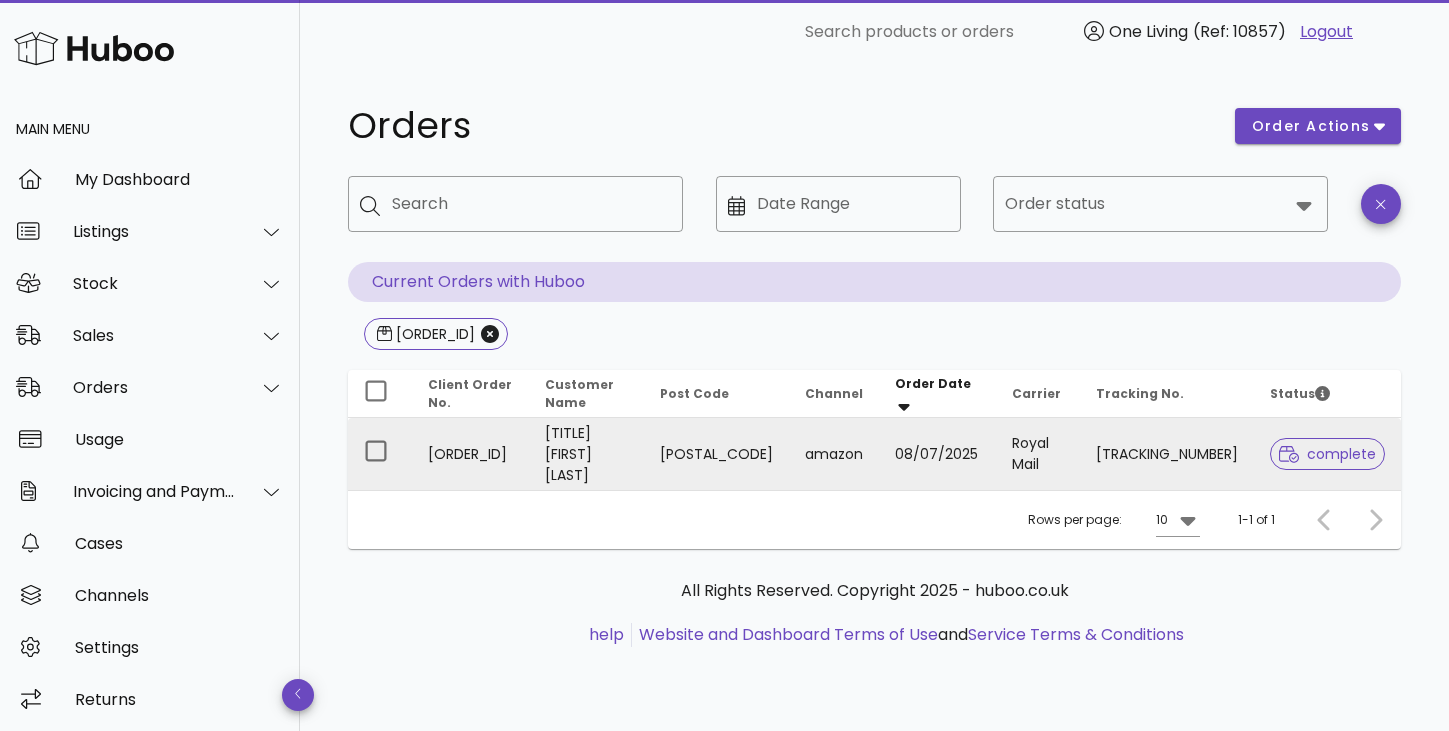 drag, startPoint x: 1122, startPoint y: 405, endPoint x: 1239, endPoint y: 486, distance: 142.30249 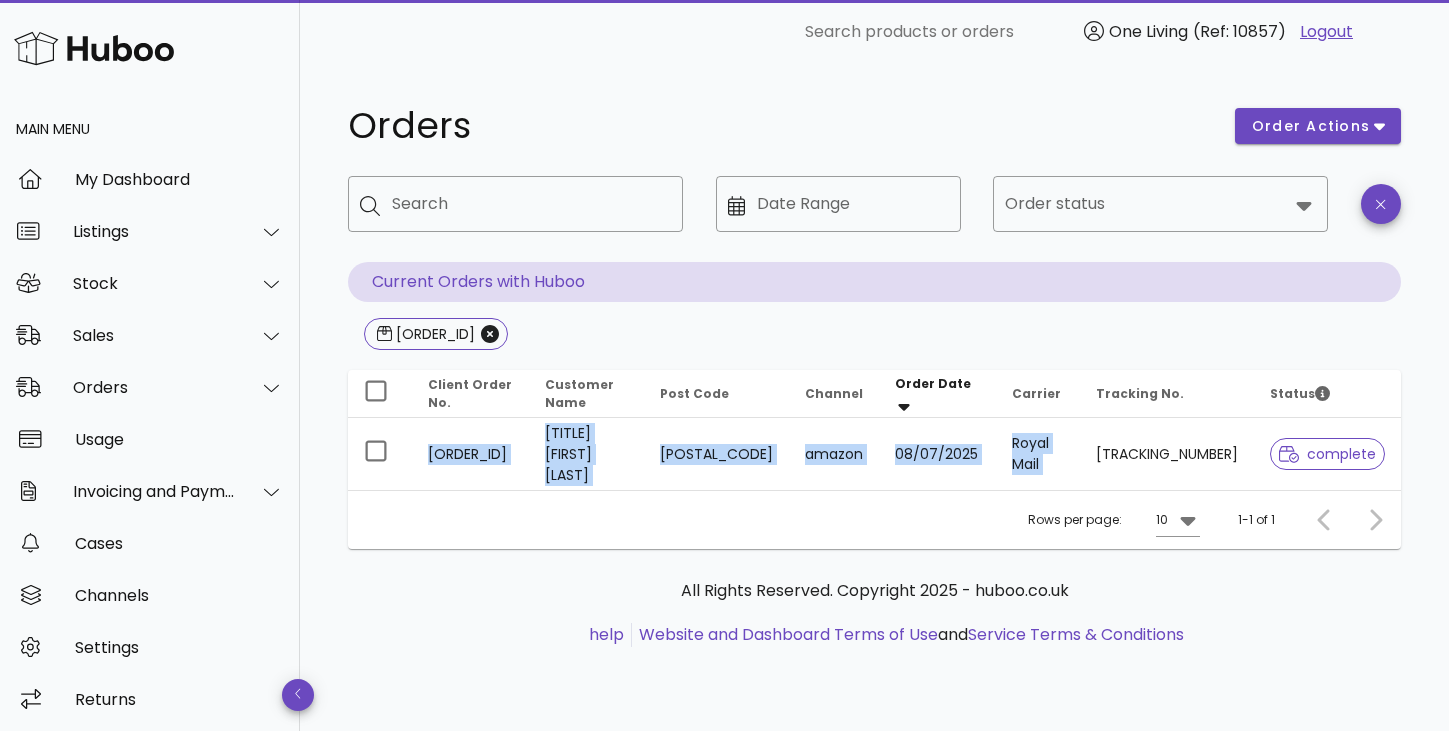 drag, startPoint x: 1128, startPoint y: 450, endPoint x: 1408, endPoint y: 487, distance: 282.43405 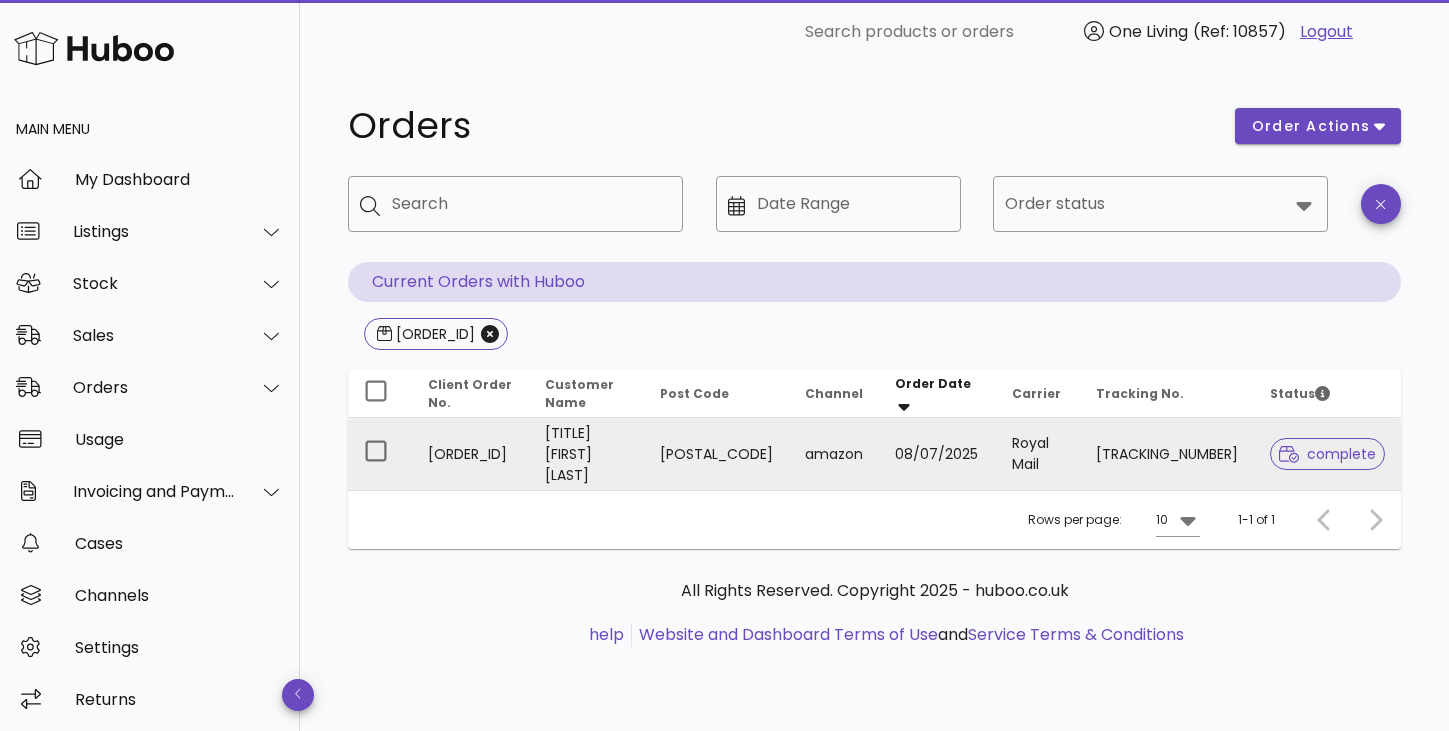 click on "OZ098321126GB" at bounding box center [1167, 454] 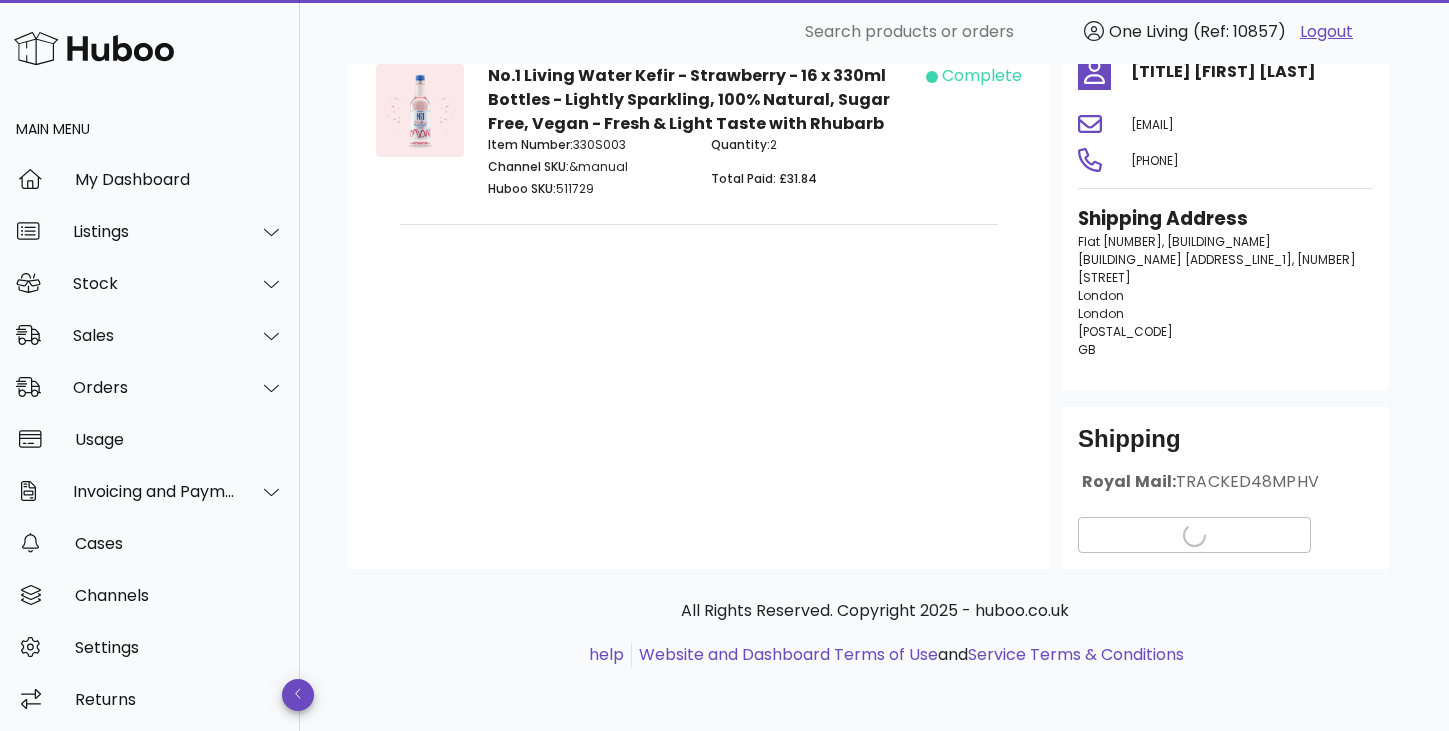 scroll, scrollTop: 202, scrollLeft: 0, axis: vertical 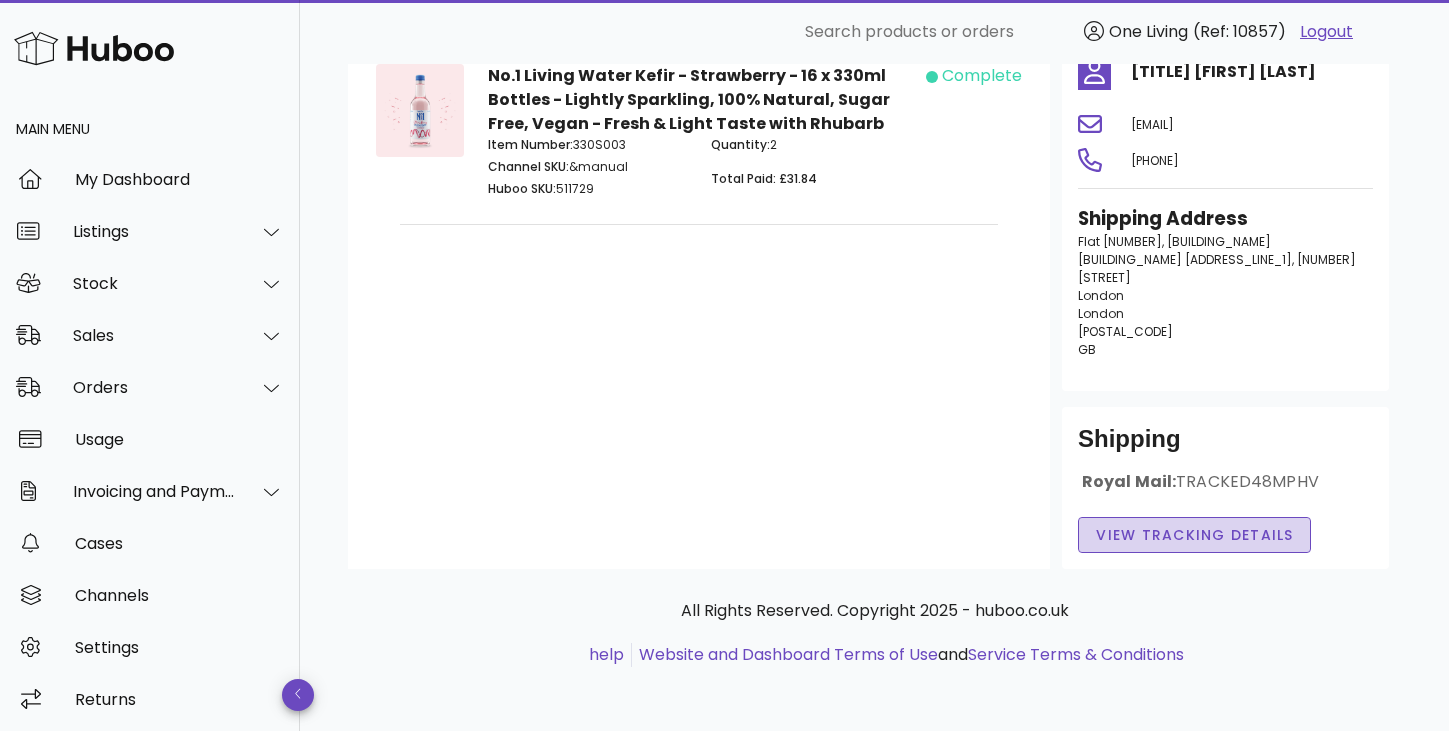 click on "View Tracking details" at bounding box center (1194, 535) 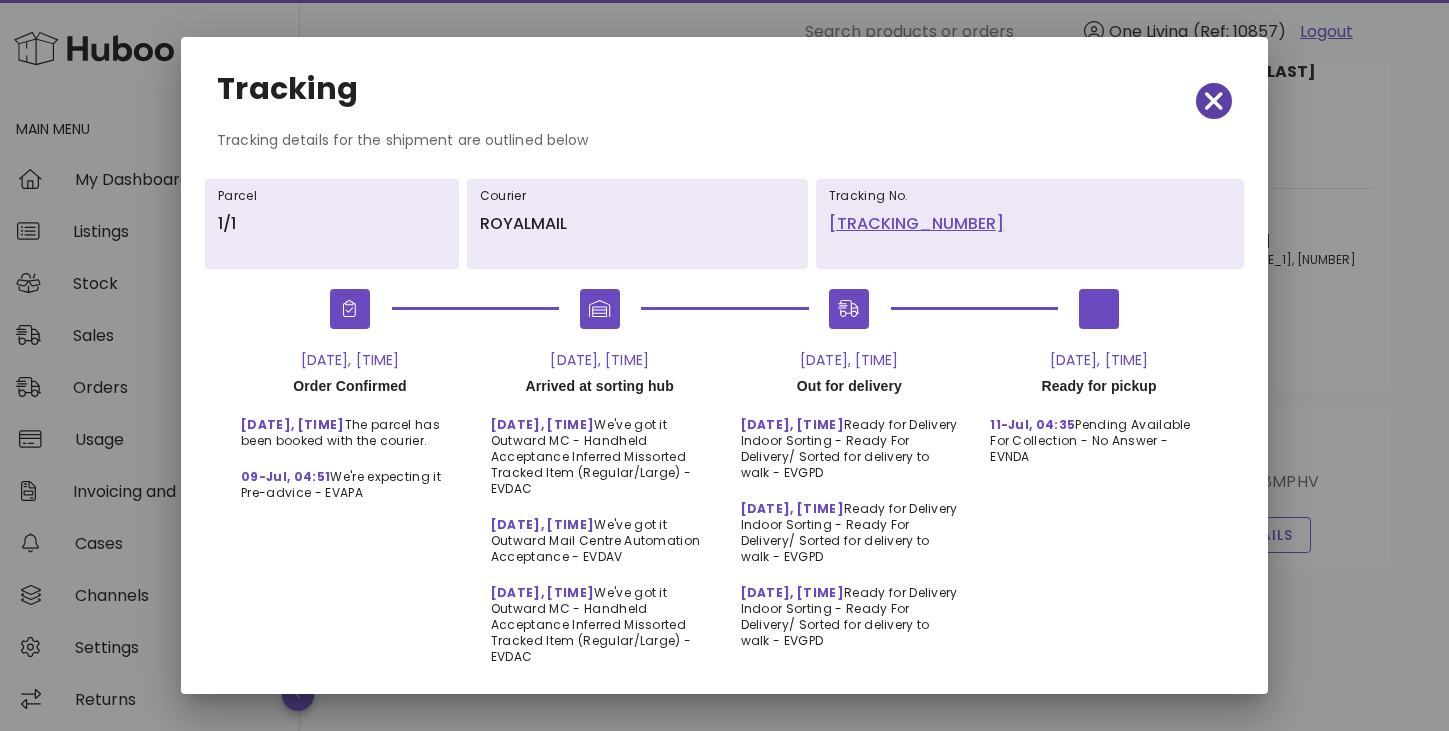 click 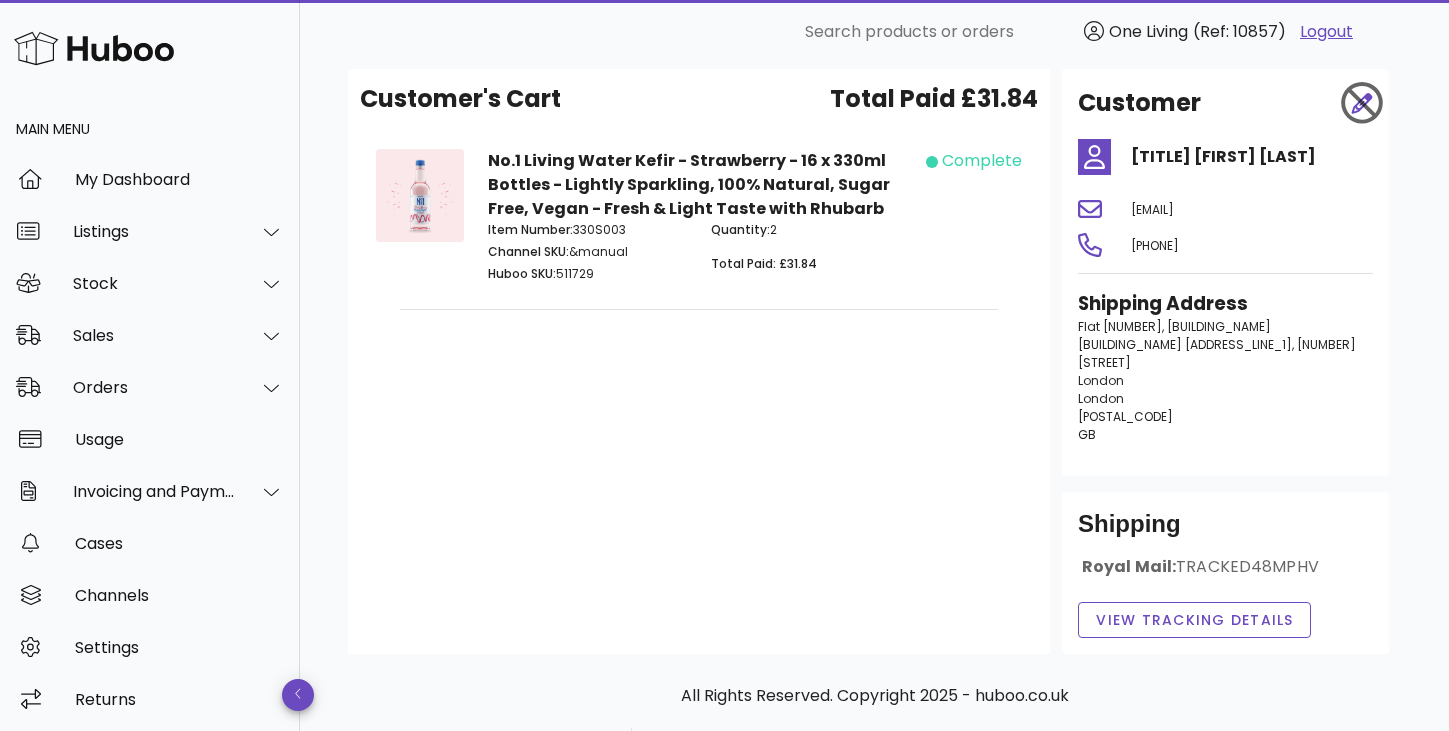 scroll, scrollTop: 0, scrollLeft: 0, axis: both 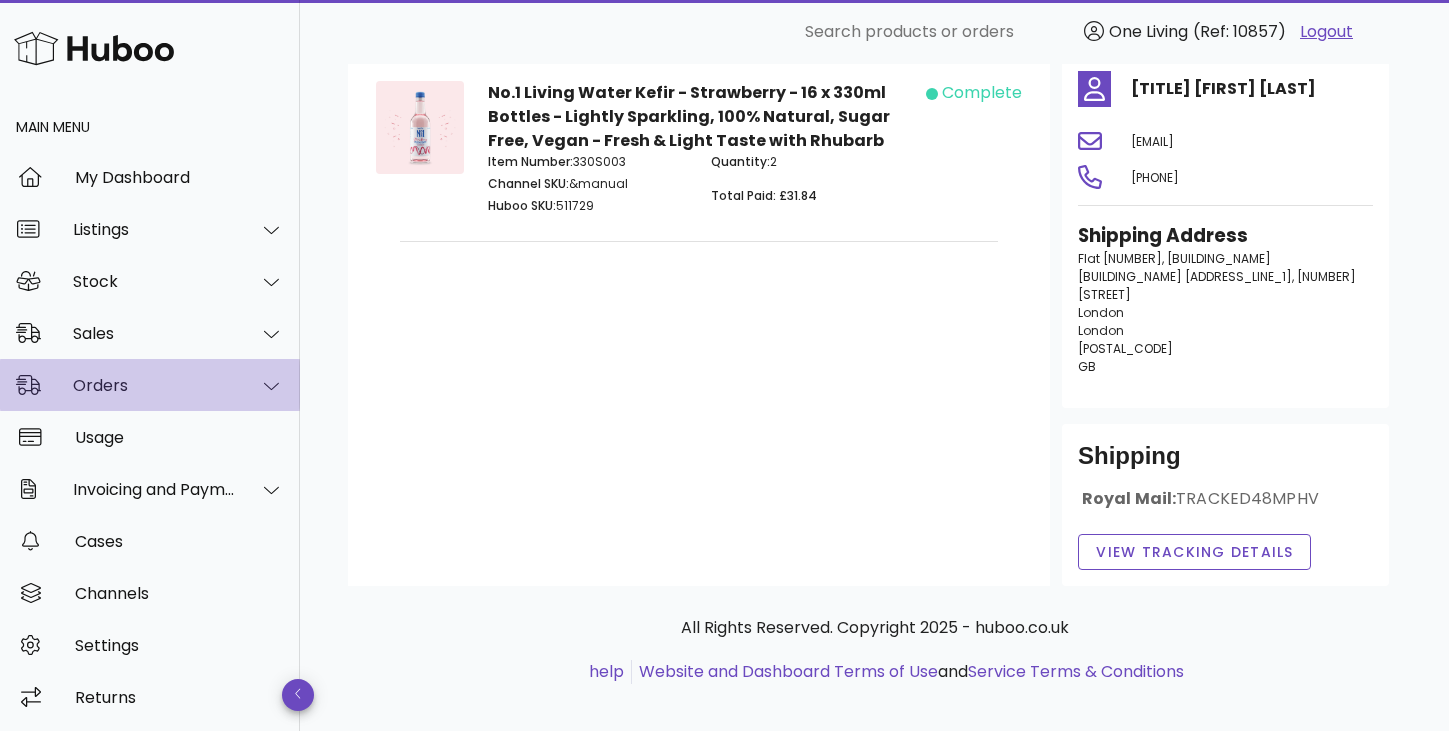 click on "Orders" at bounding box center (154, 385) 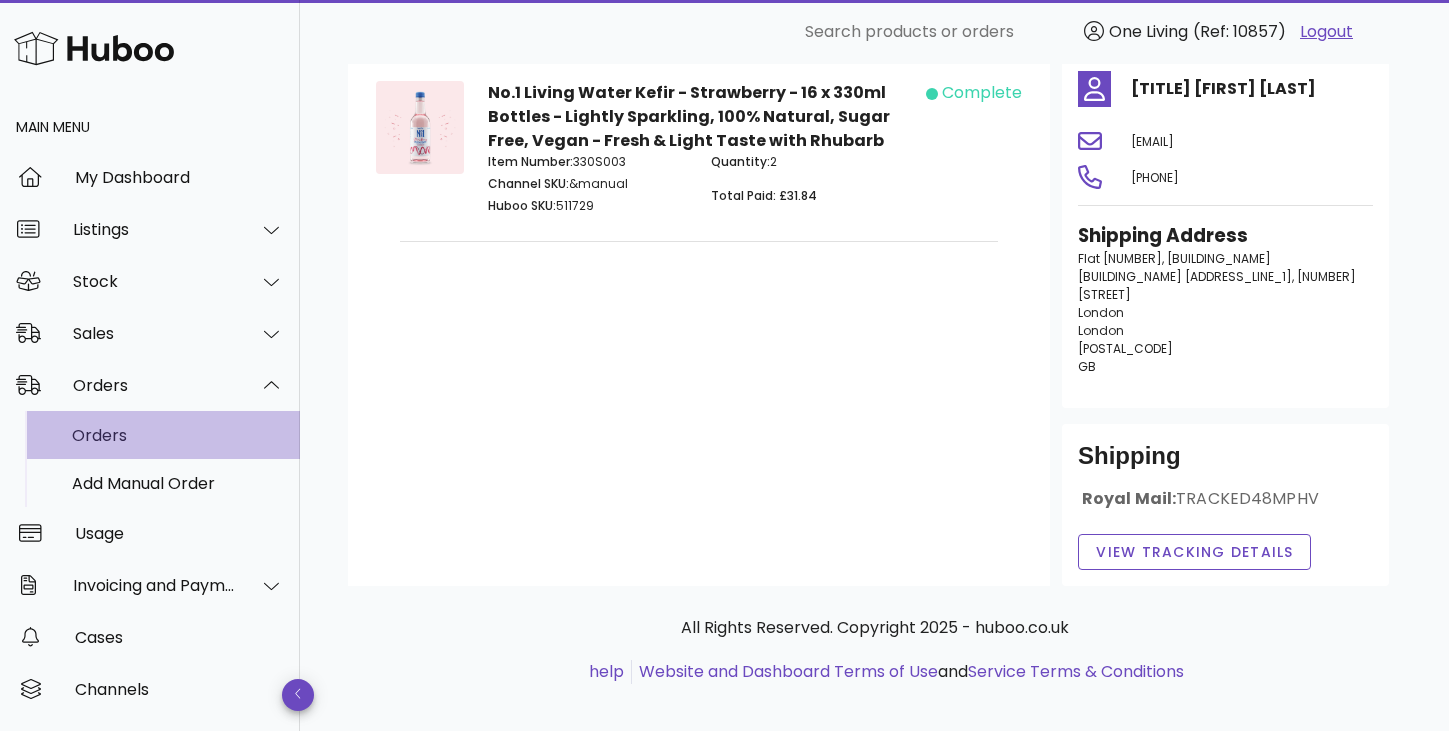 click on "Orders" at bounding box center (178, 435) 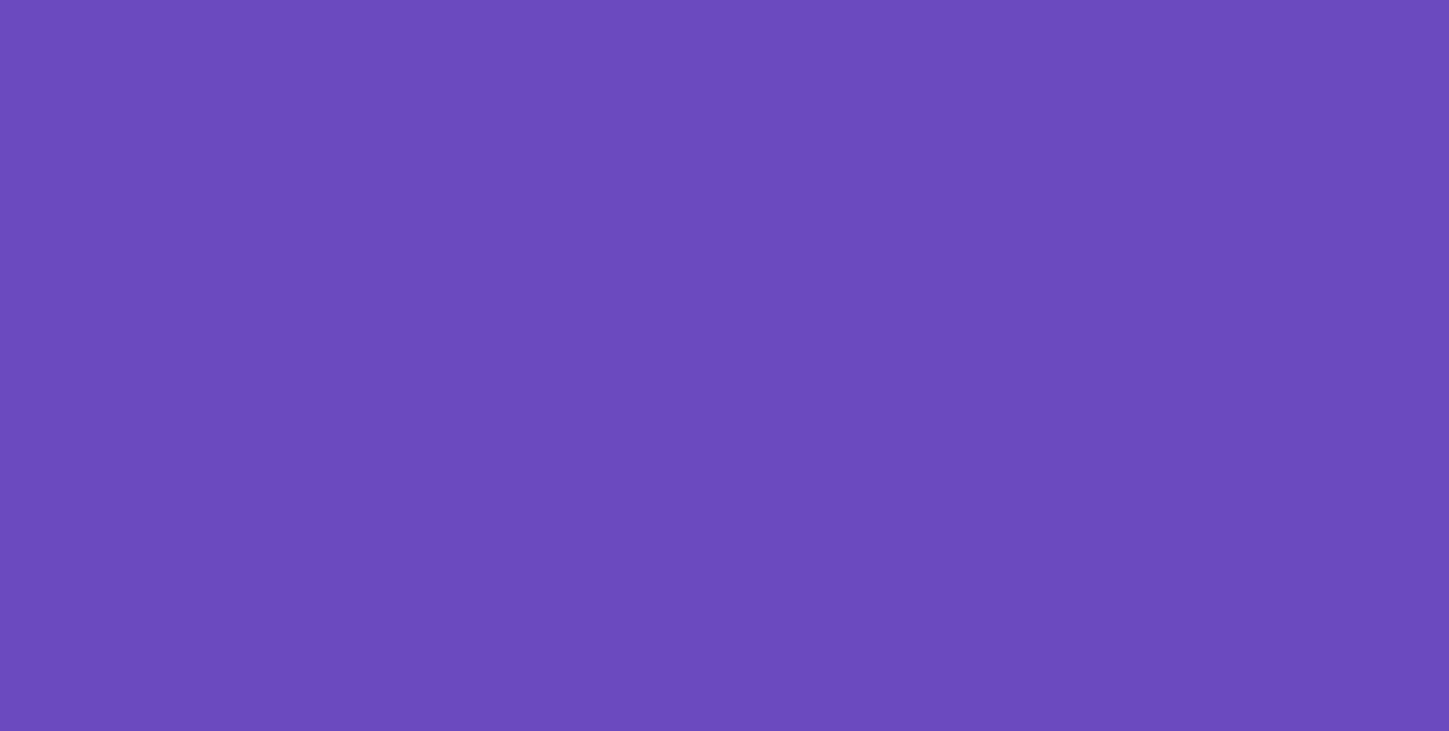 scroll, scrollTop: 0, scrollLeft: 0, axis: both 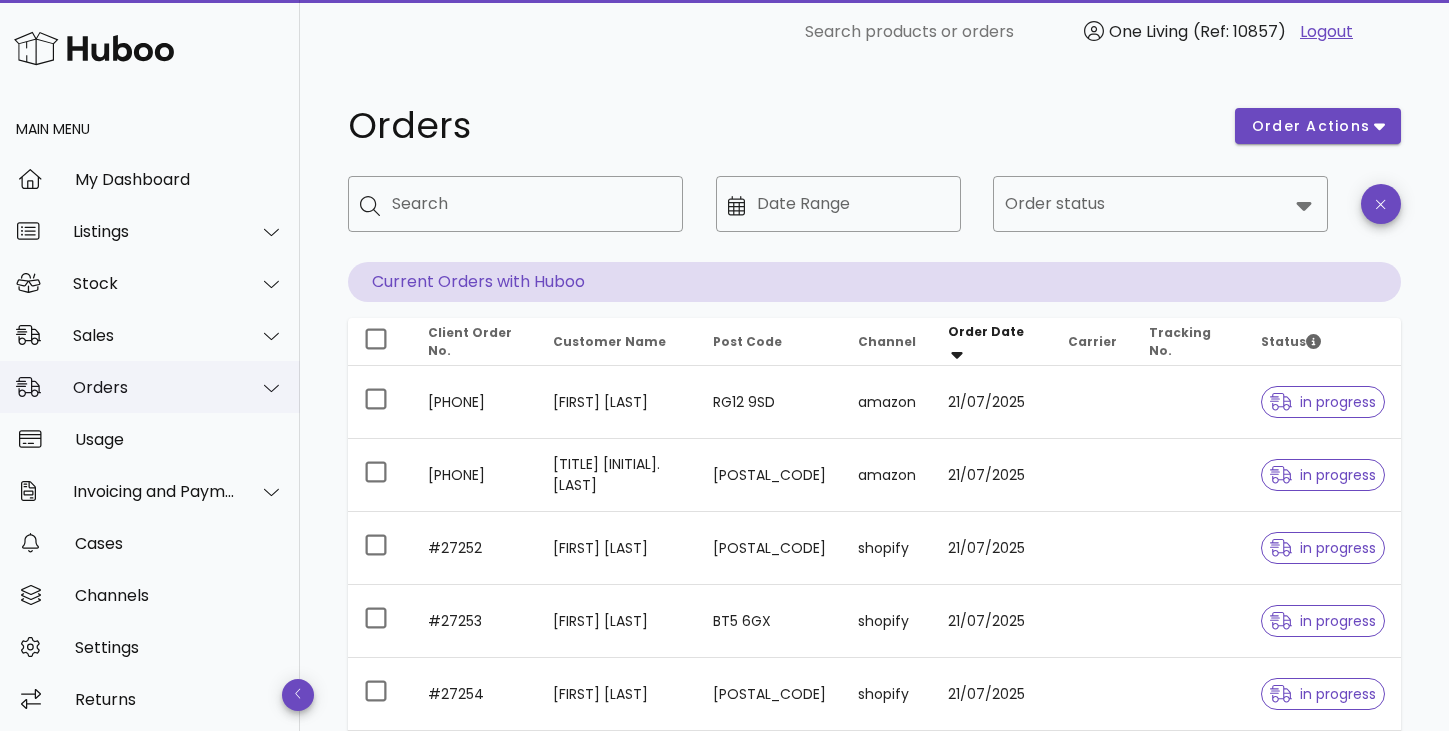 click on "Orders" at bounding box center (154, 387) 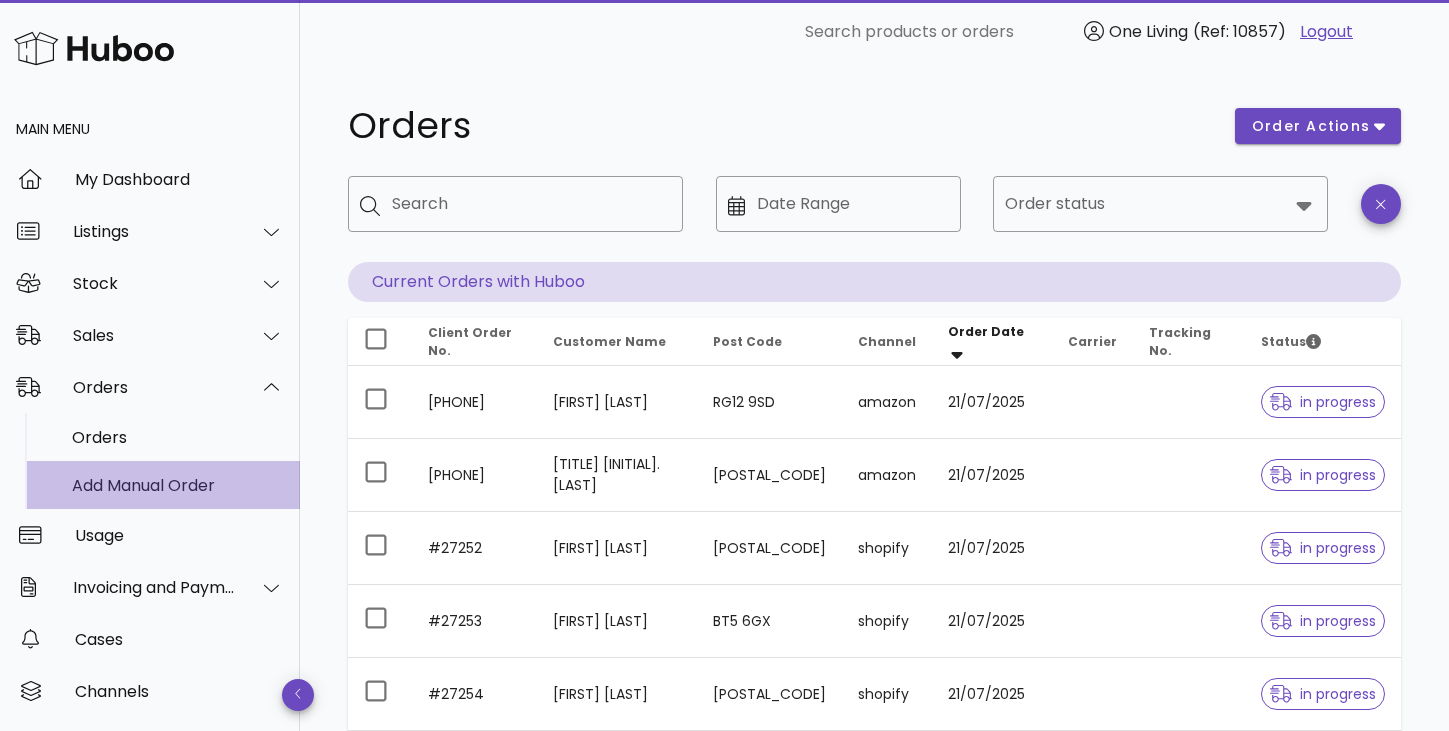 click on "Add Manual Order" at bounding box center (178, 485) 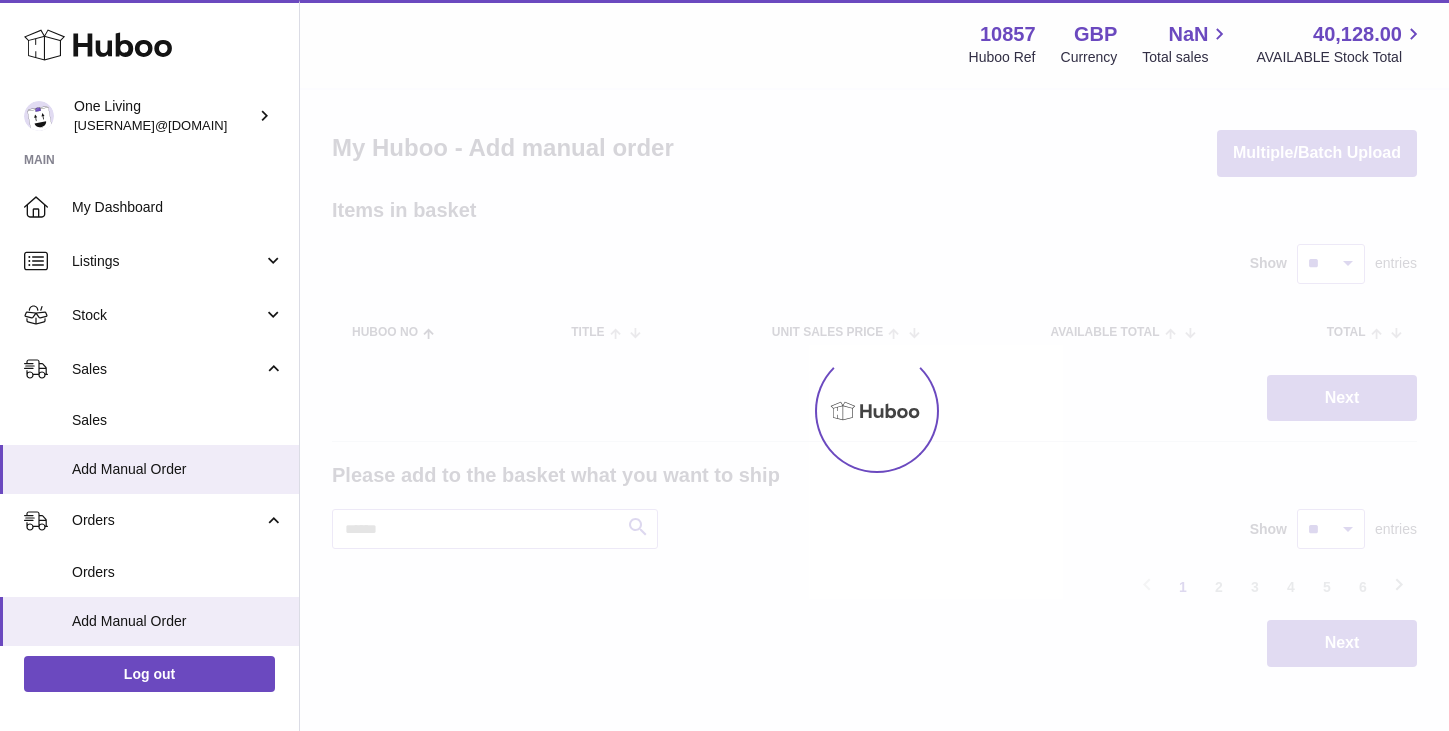 scroll, scrollTop: 0, scrollLeft: 0, axis: both 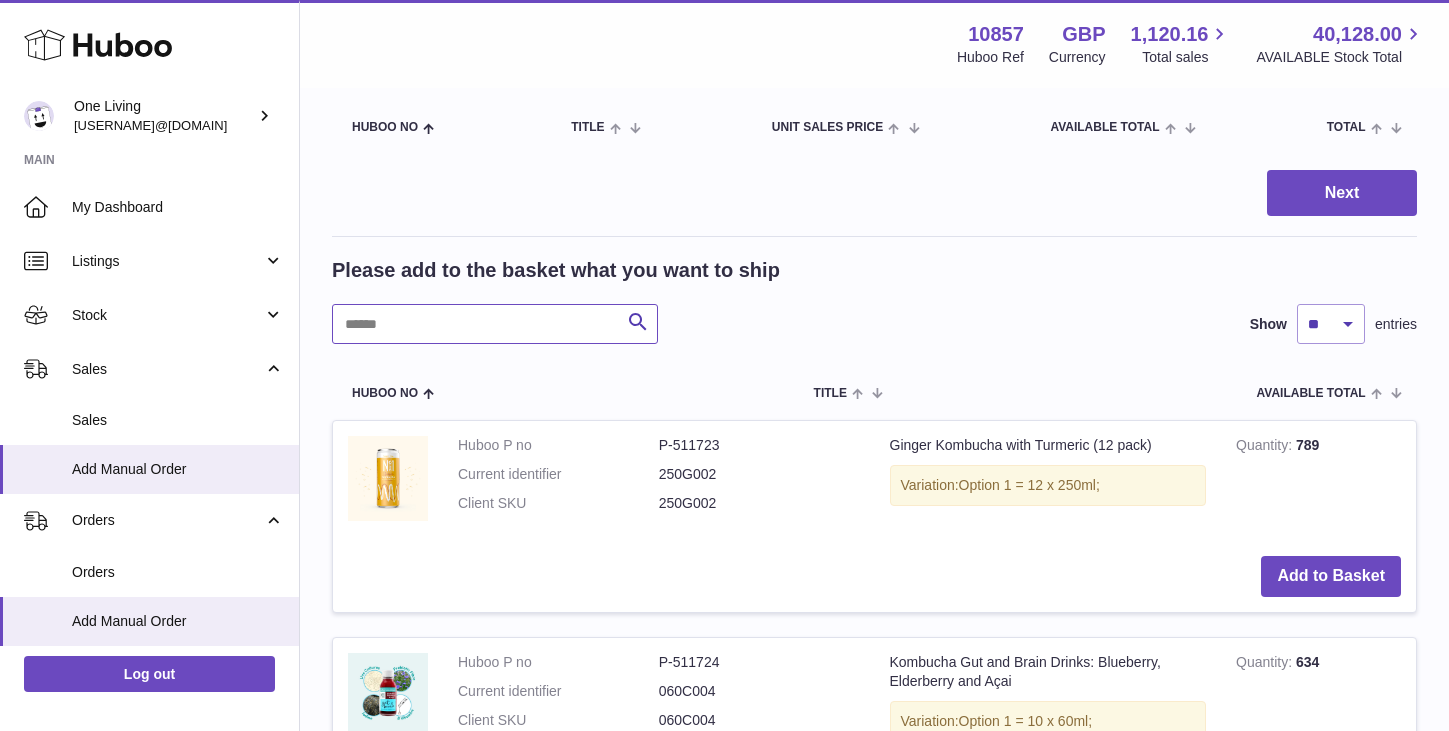 click at bounding box center (495, 324) 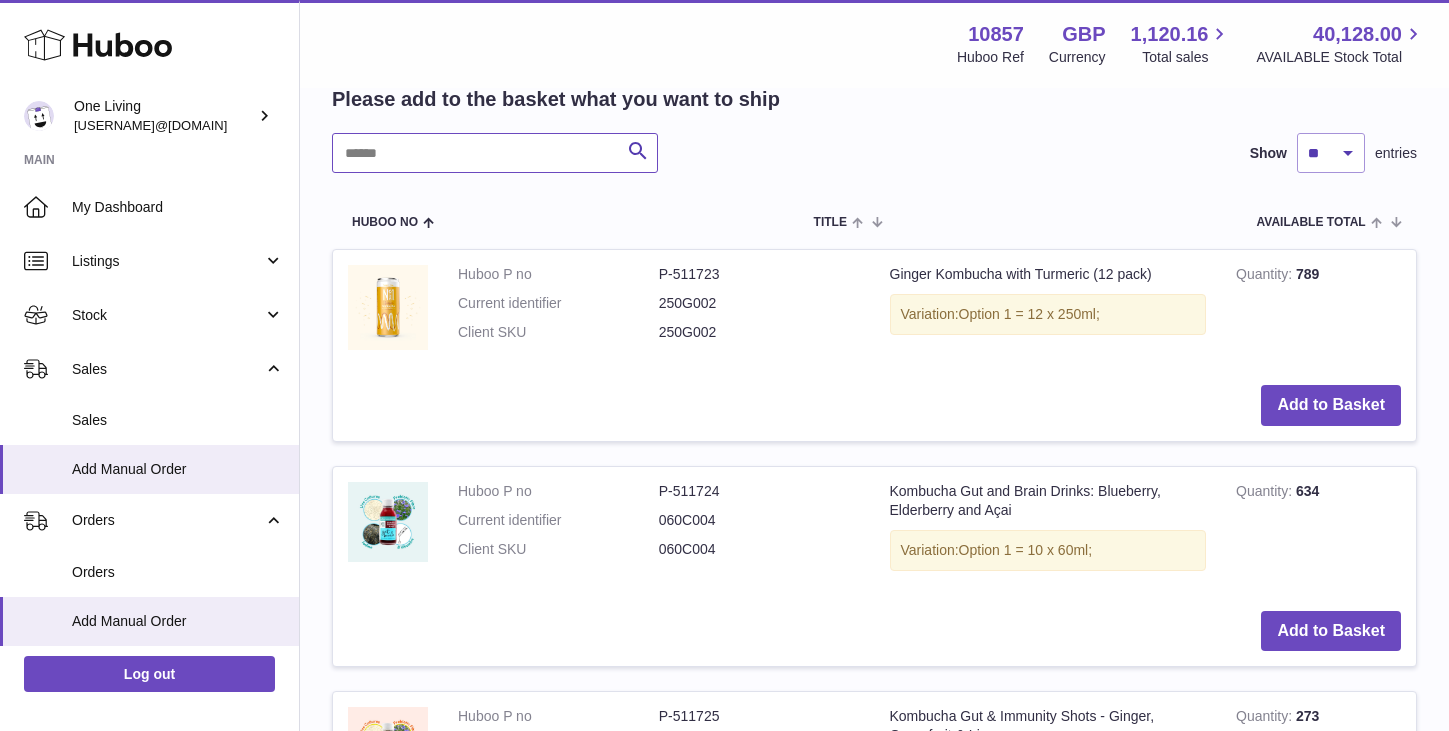 scroll, scrollTop: 0, scrollLeft: 0, axis: both 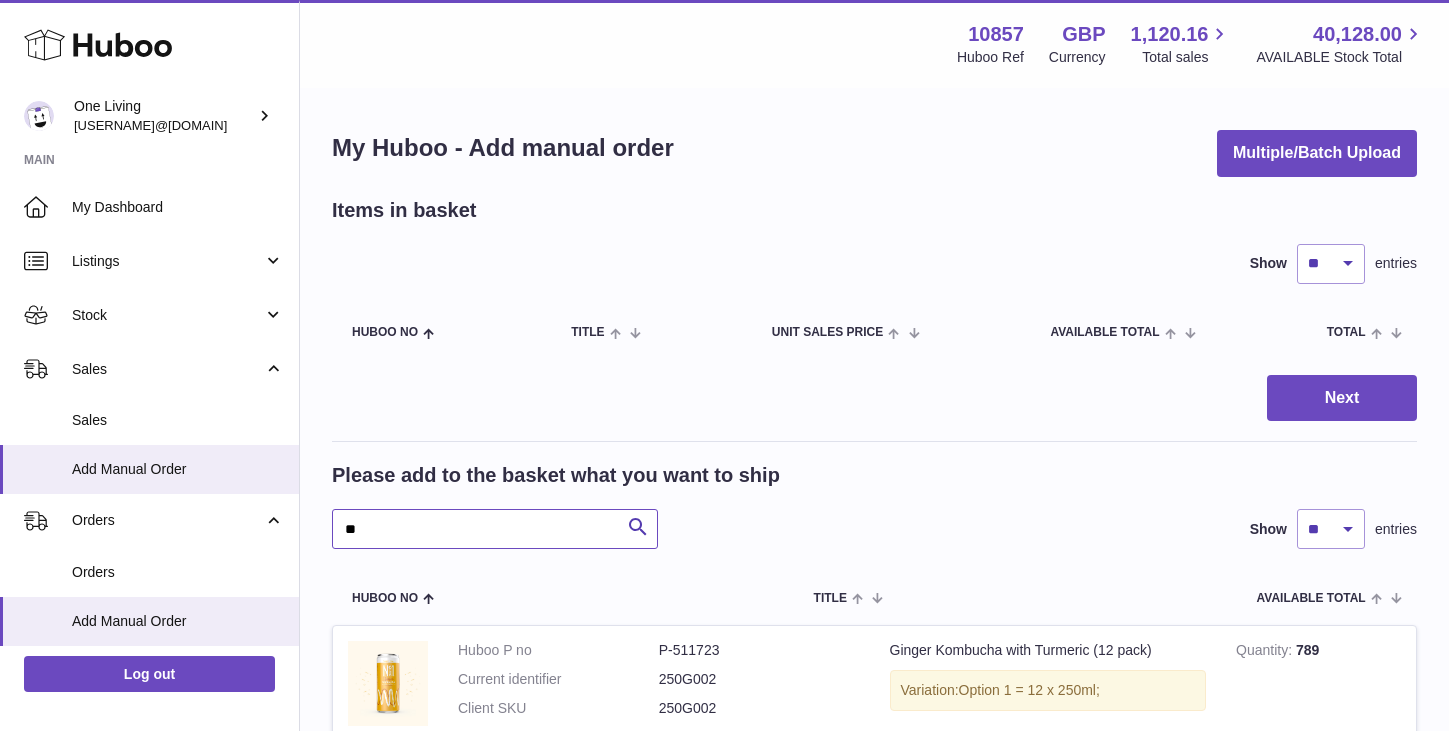 type on "*" 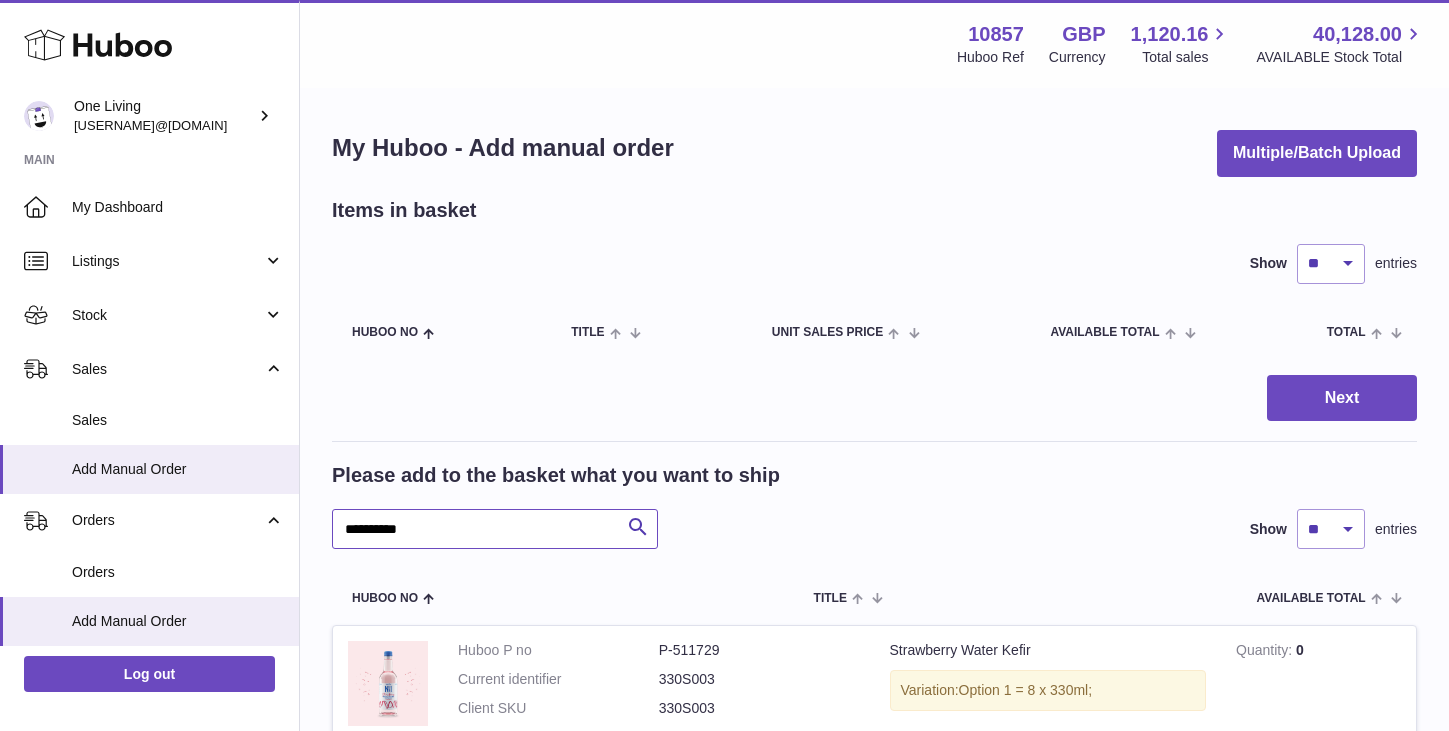 scroll, scrollTop: 15, scrollLeft: 0, axis: vertical 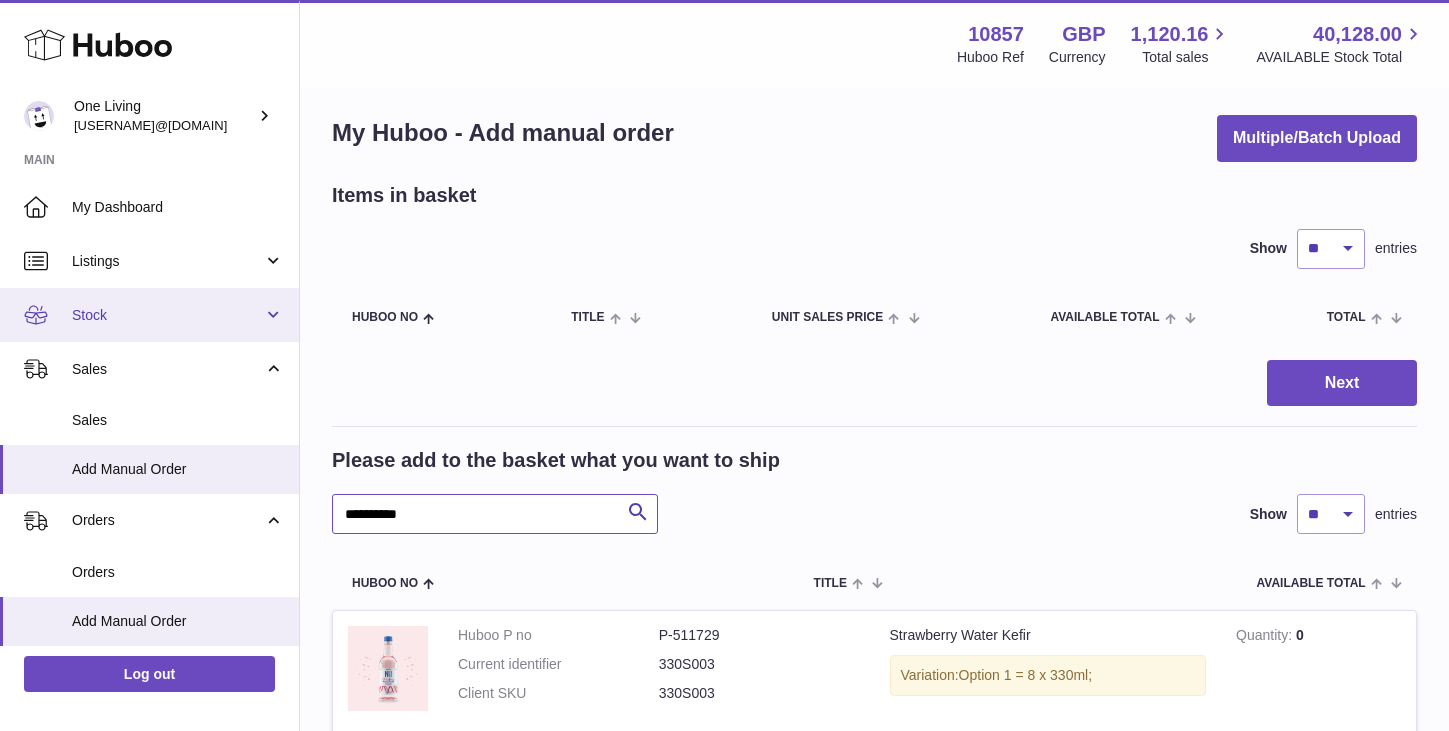 type on "**********" 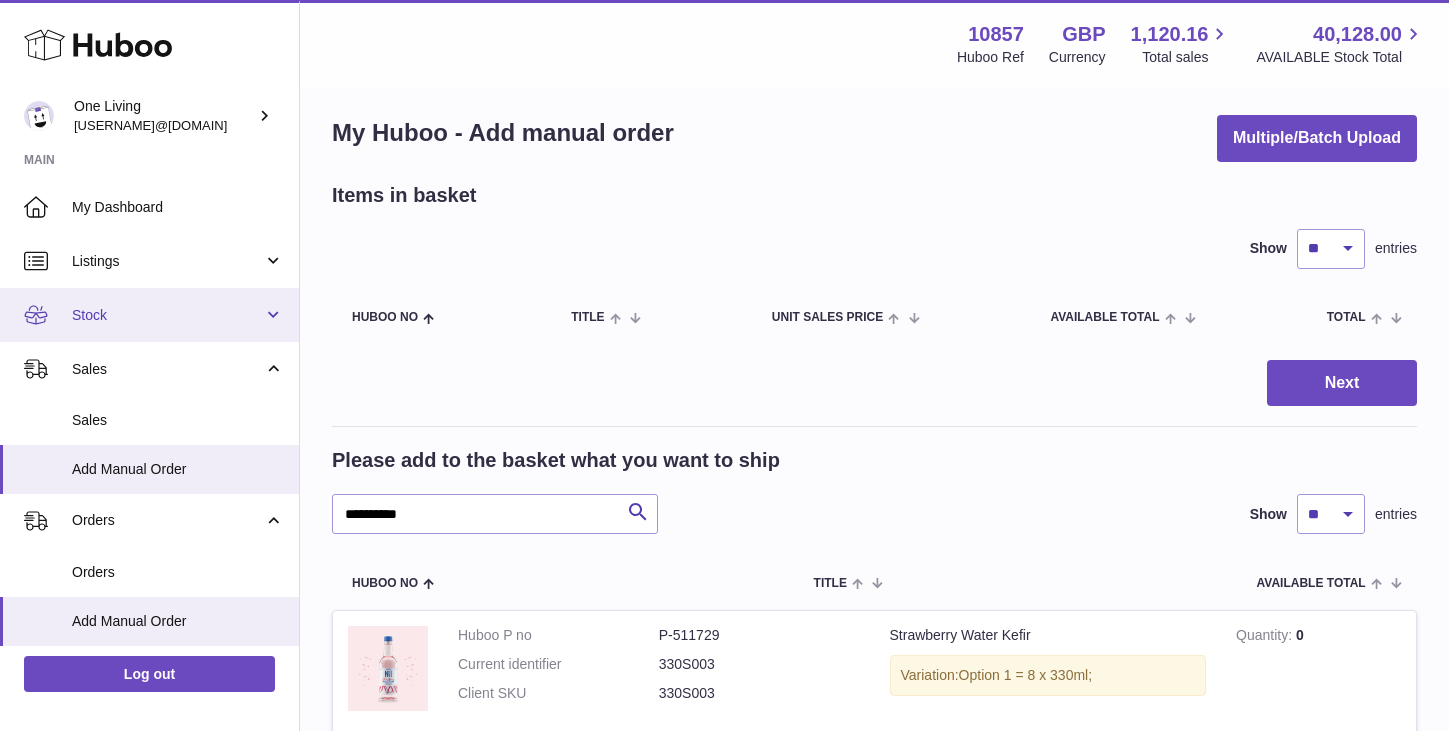click on "Stock" at bounding box center [167, 315] 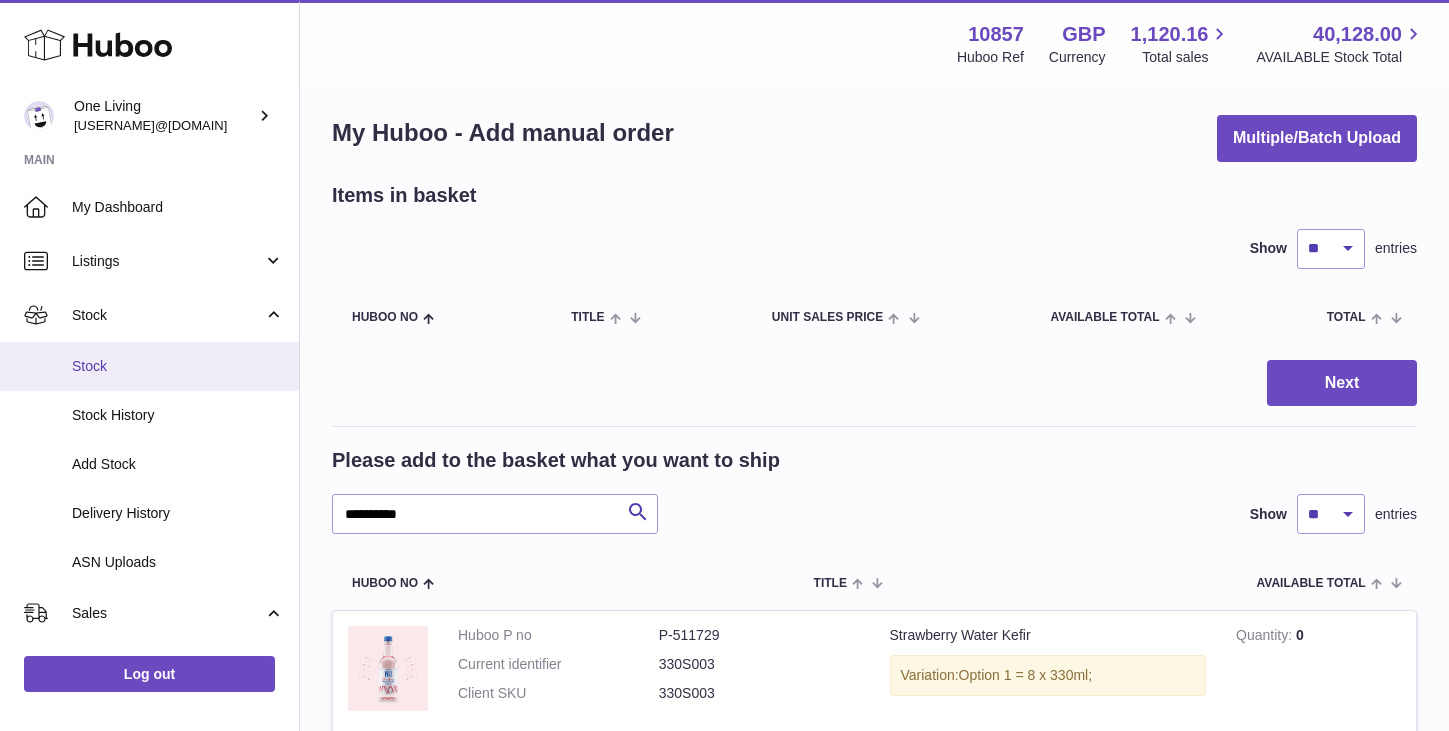 click on "Stock" at bounding box center [149, 366] 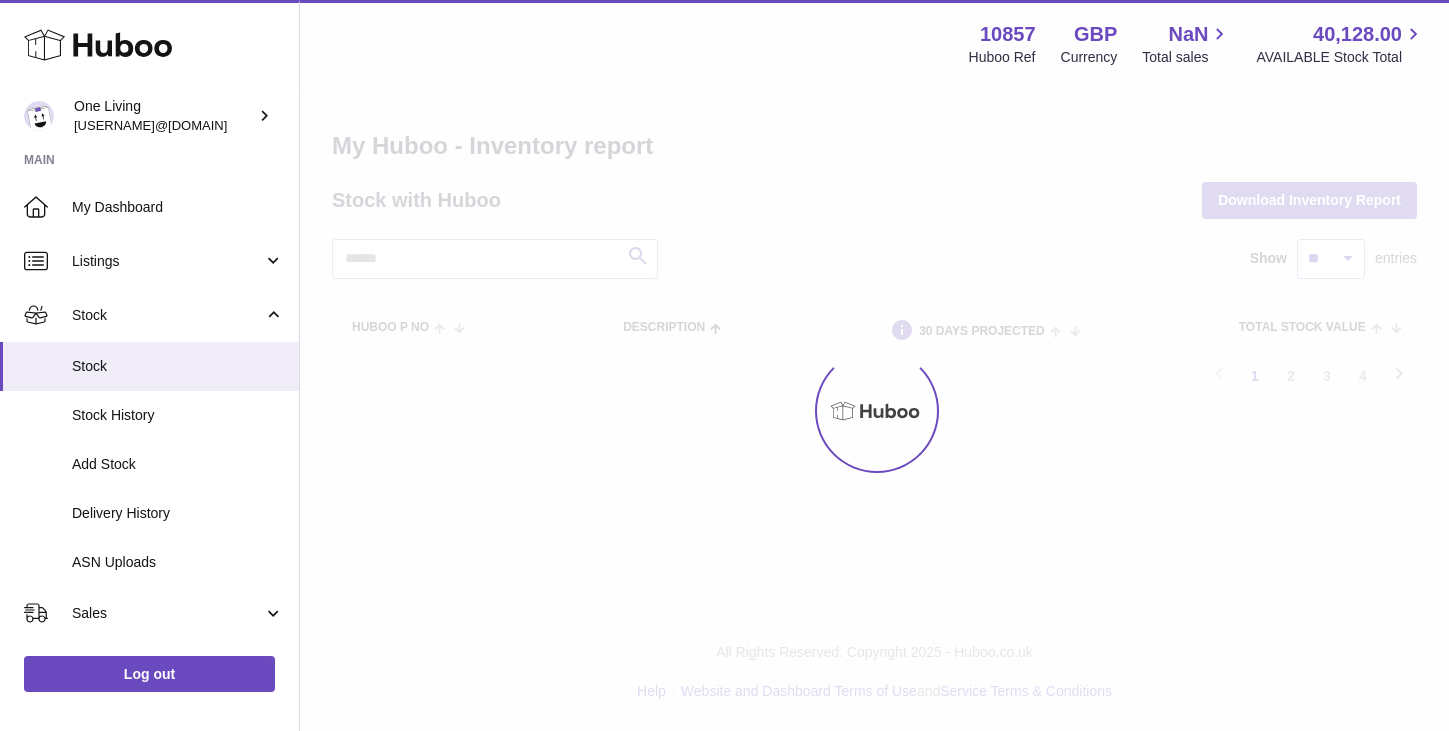 scroll, scrollTop: 0, scrollLeft: 0, axis: both 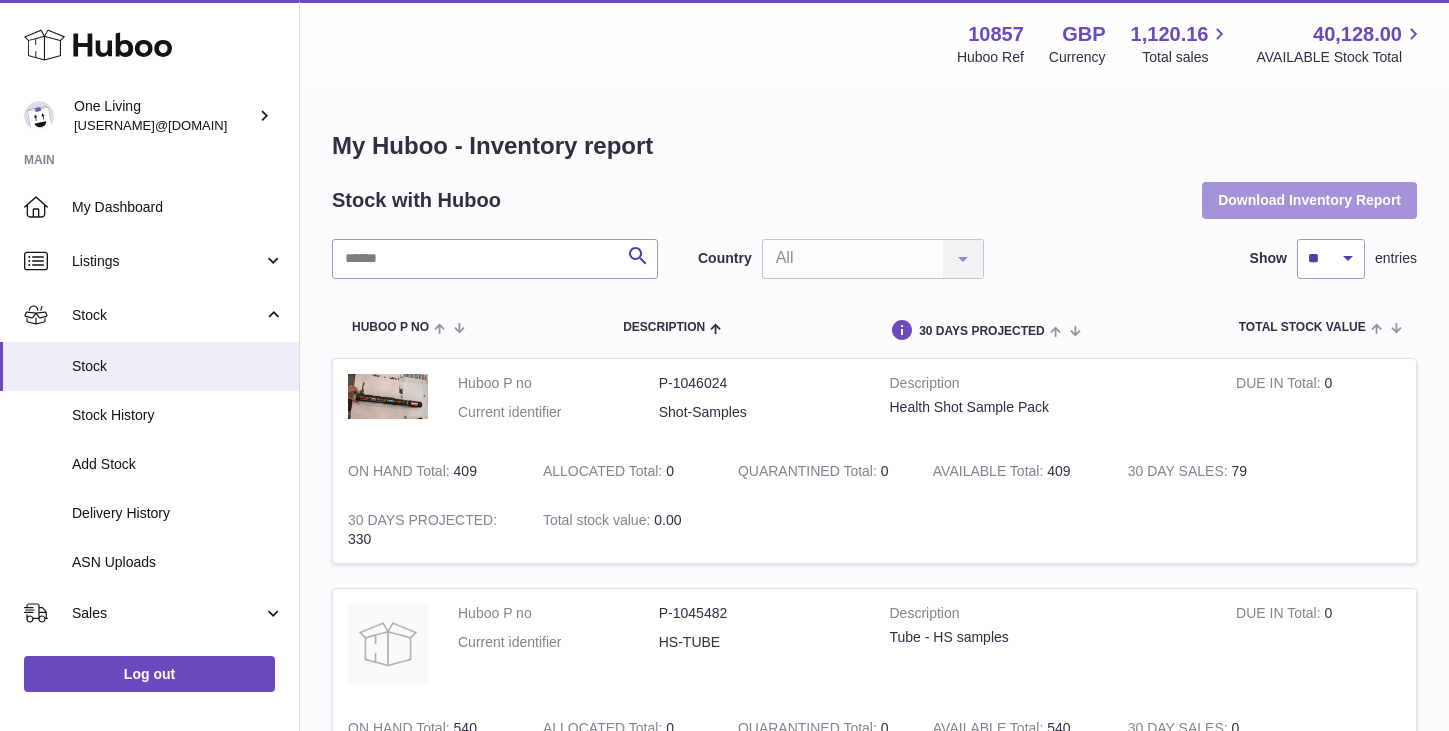 click on "Download Inventory Report" at bounding box center [1309, 200] 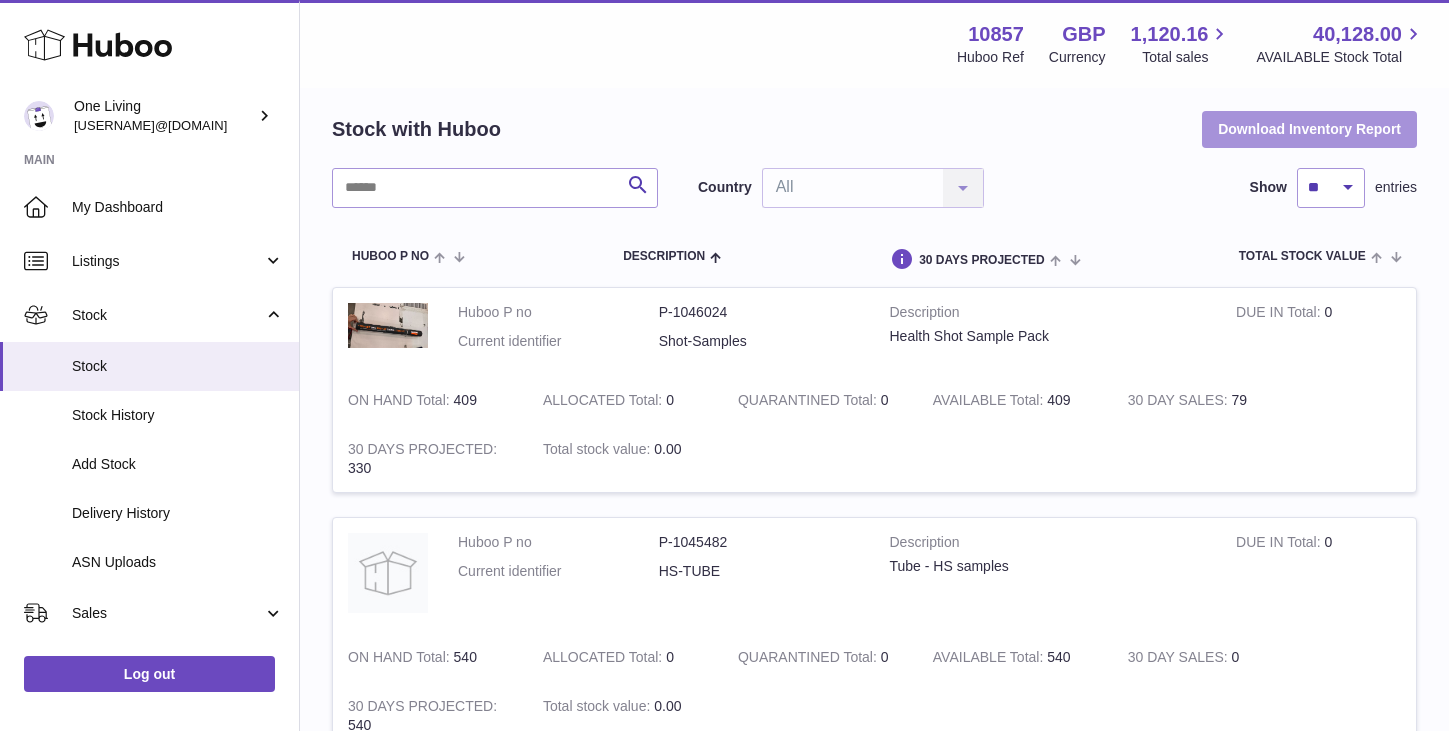 scroll, scrollTop: 0, scrollLeft: 0, axis: both 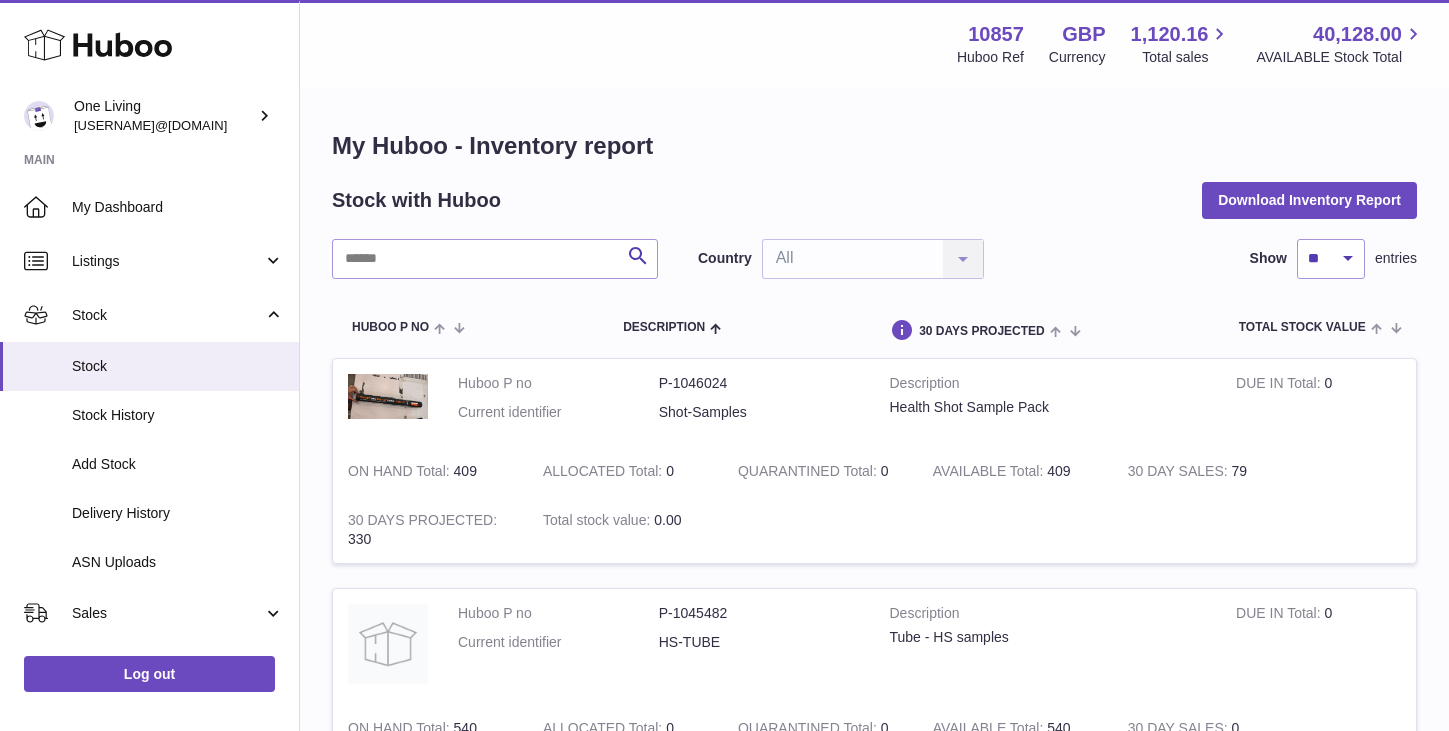 click on "My Huboo - Inventory report     Stock with Huboo
Download Inventory Report
Search
Country
All         All     No elements found. Consider changing the search query.   List is empty.
Show
** ** ** ***
entries
Huboo P no       Description
DUE IN TOTAL
ON HAND Total
ALLOCATED Total
QUARANTINED Total
AVAILABLE Total
30 DAY SALES
30 DAYS PROJECTED       Total stock value
Action
Huboo P no   P-1046024   Current identifier   Shot-Samples       Description   Health Shot Sample Pack     DUE IN Total
0
ON HAND Total
409
ALLOCATED Total
0
QUARANTINED Total" at bounding box center [874, 1543] 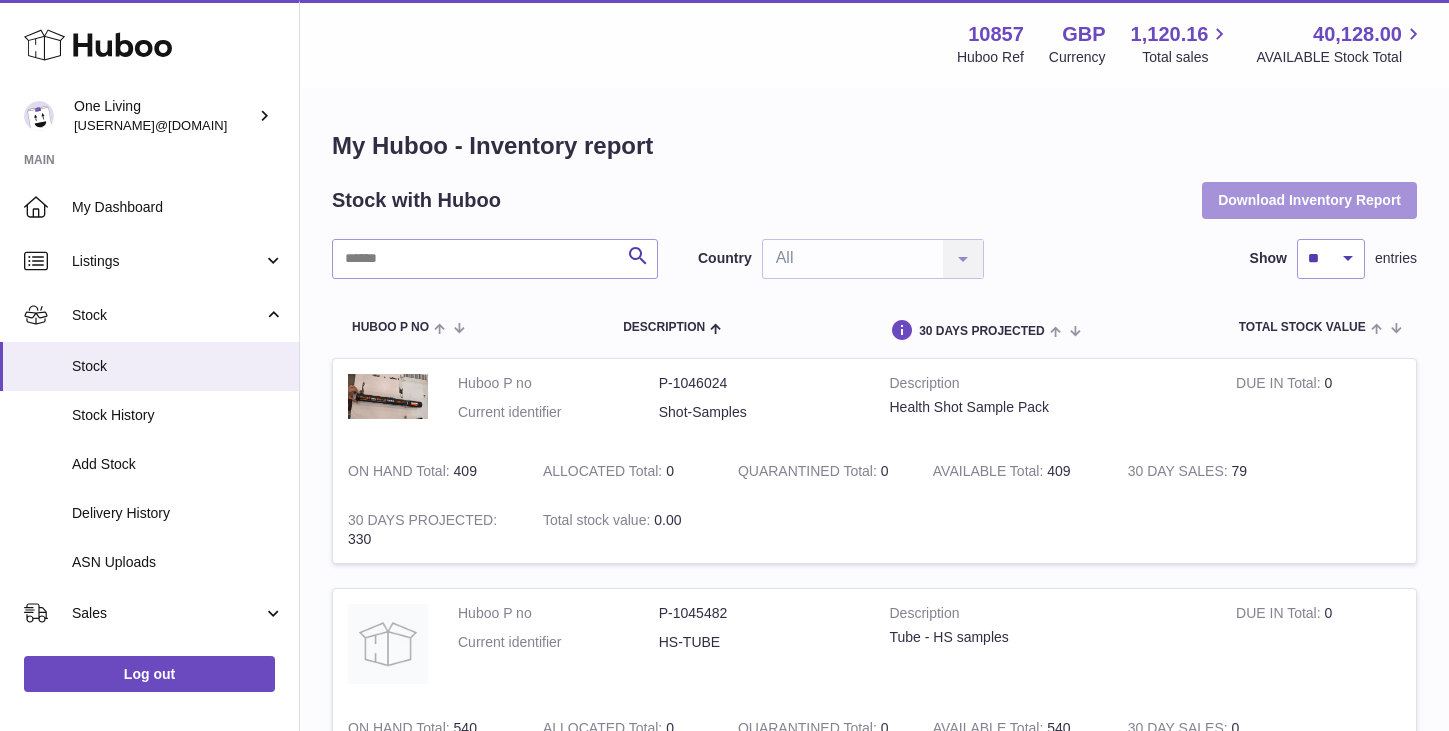click on "Download Inventory Report" at bounding box center (1309, 200) 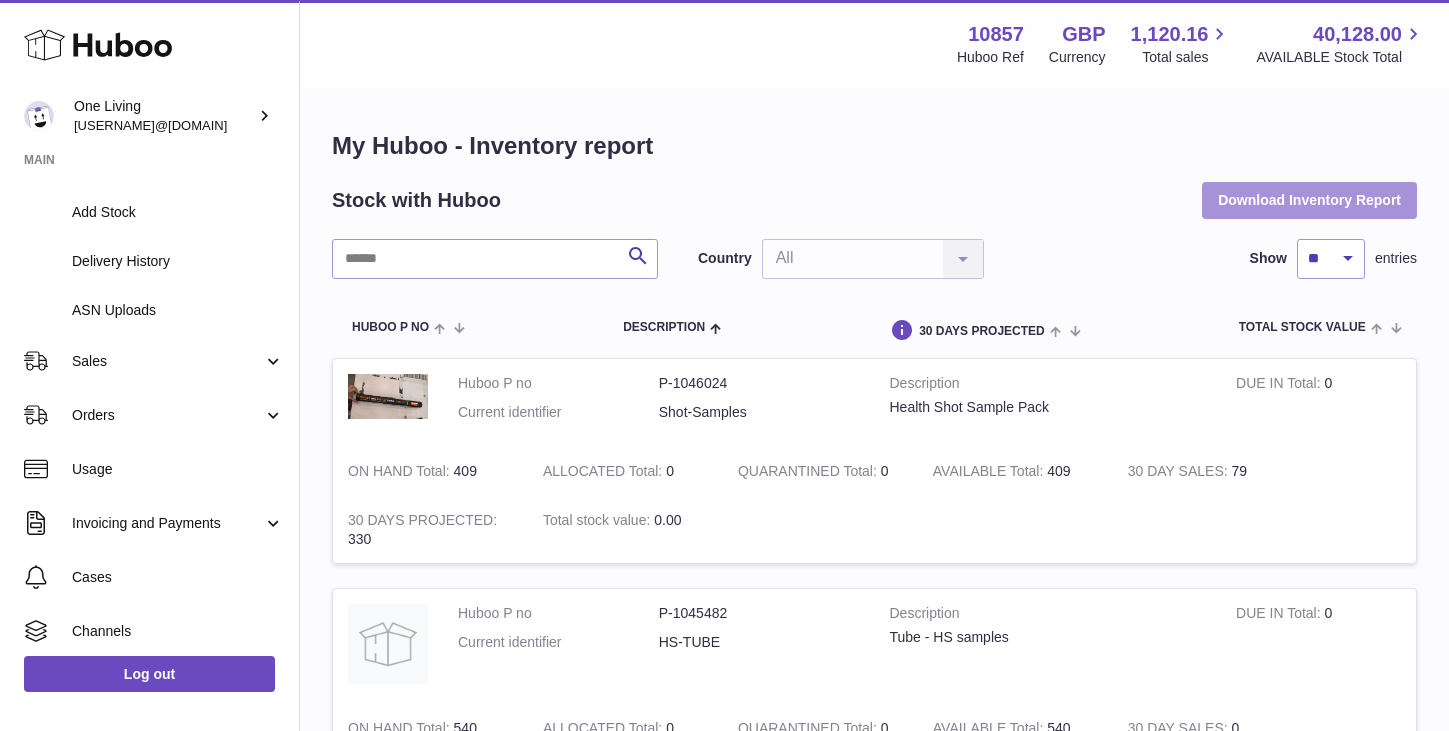 scroll, scrollTop: 272, scrollLeft: 0, axis: vertical 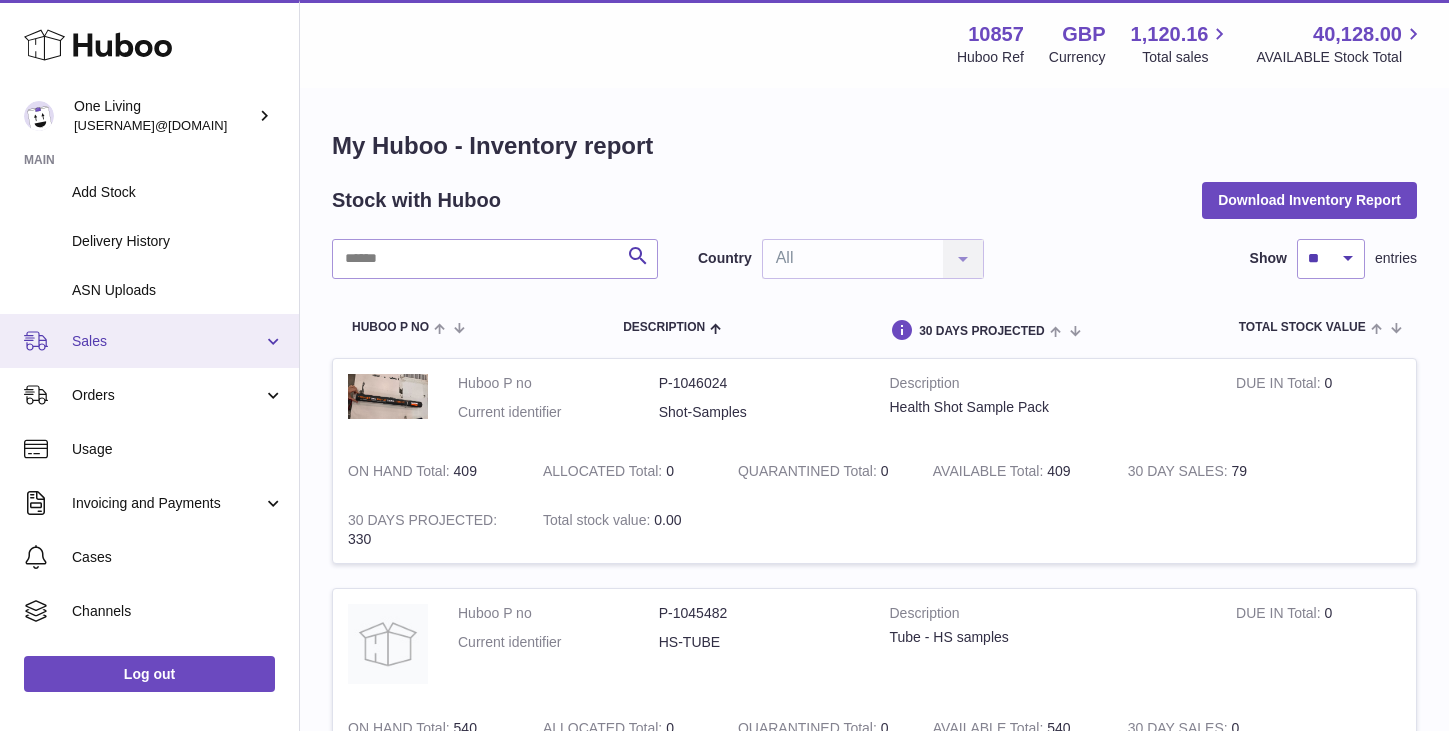click on "Sales" at bounding box center (167, 341) 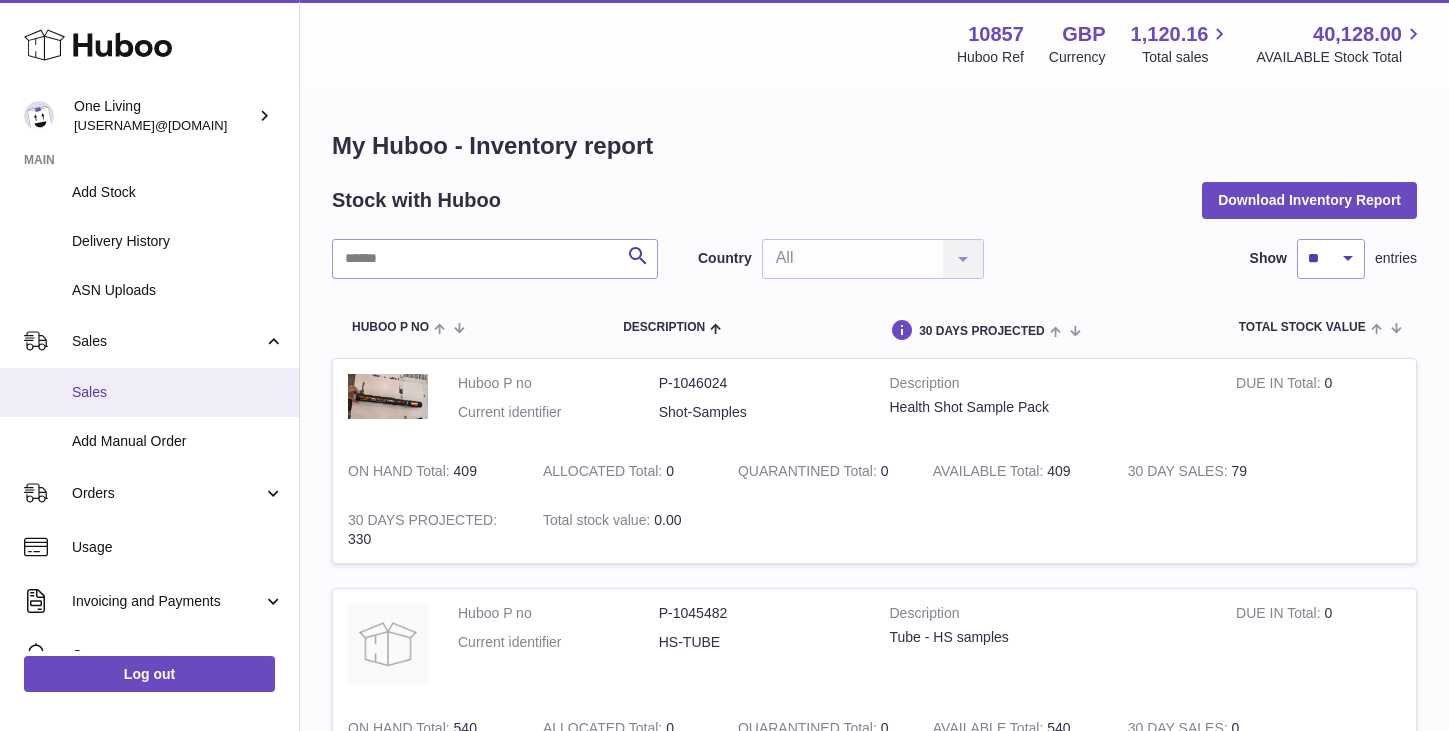 click on "Sales" at bounding box center (149, 392) 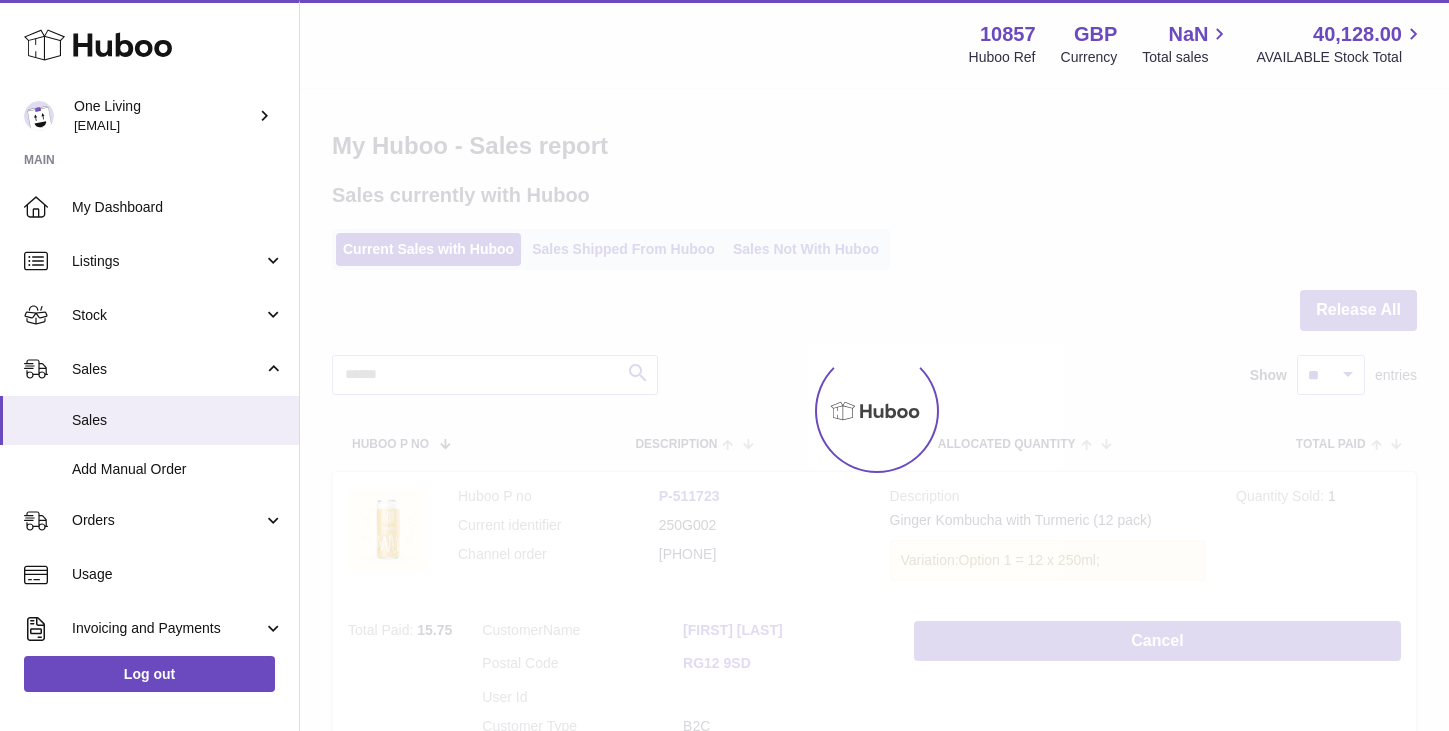 scroll, scrollTop: 0, scrollLeft: 0, axis: both 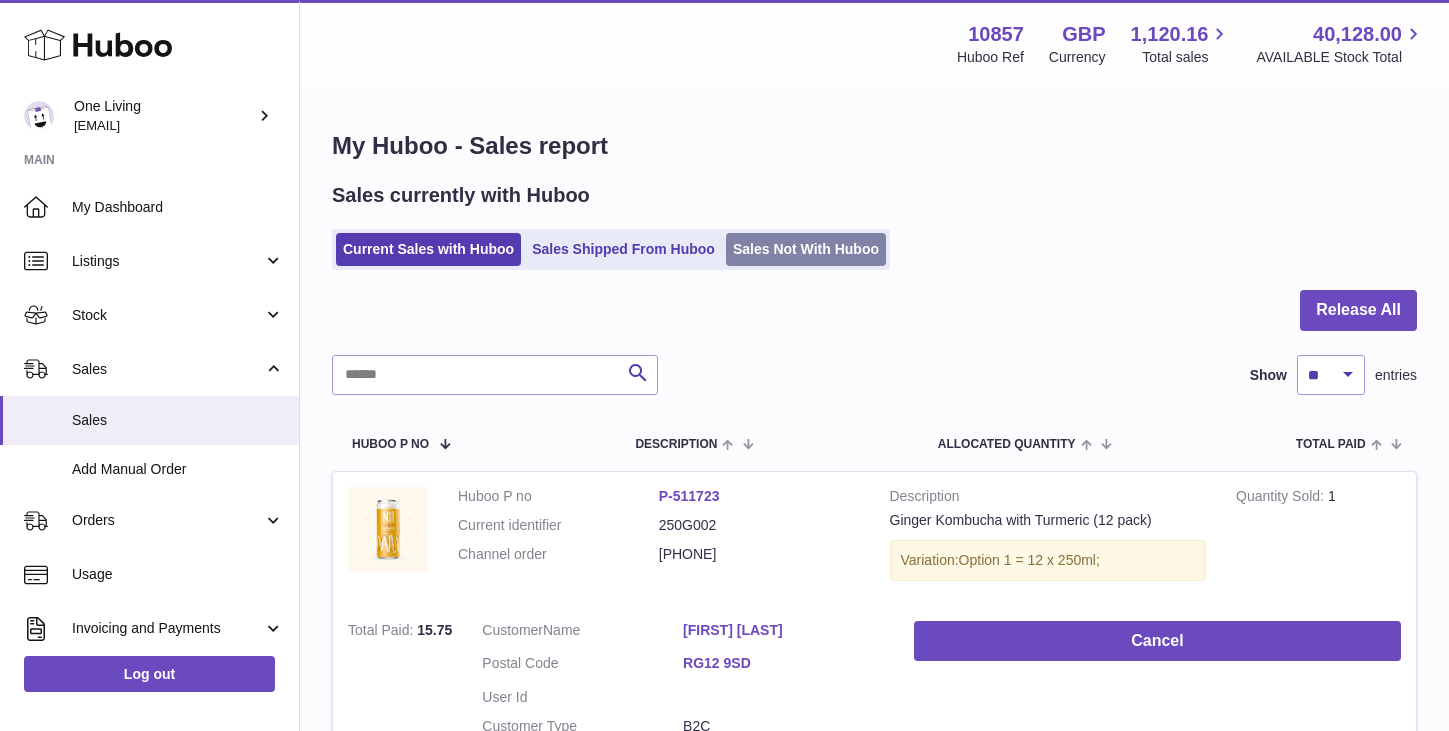 click on "Sales Not With Huboo" at bounding box center (806, 249) 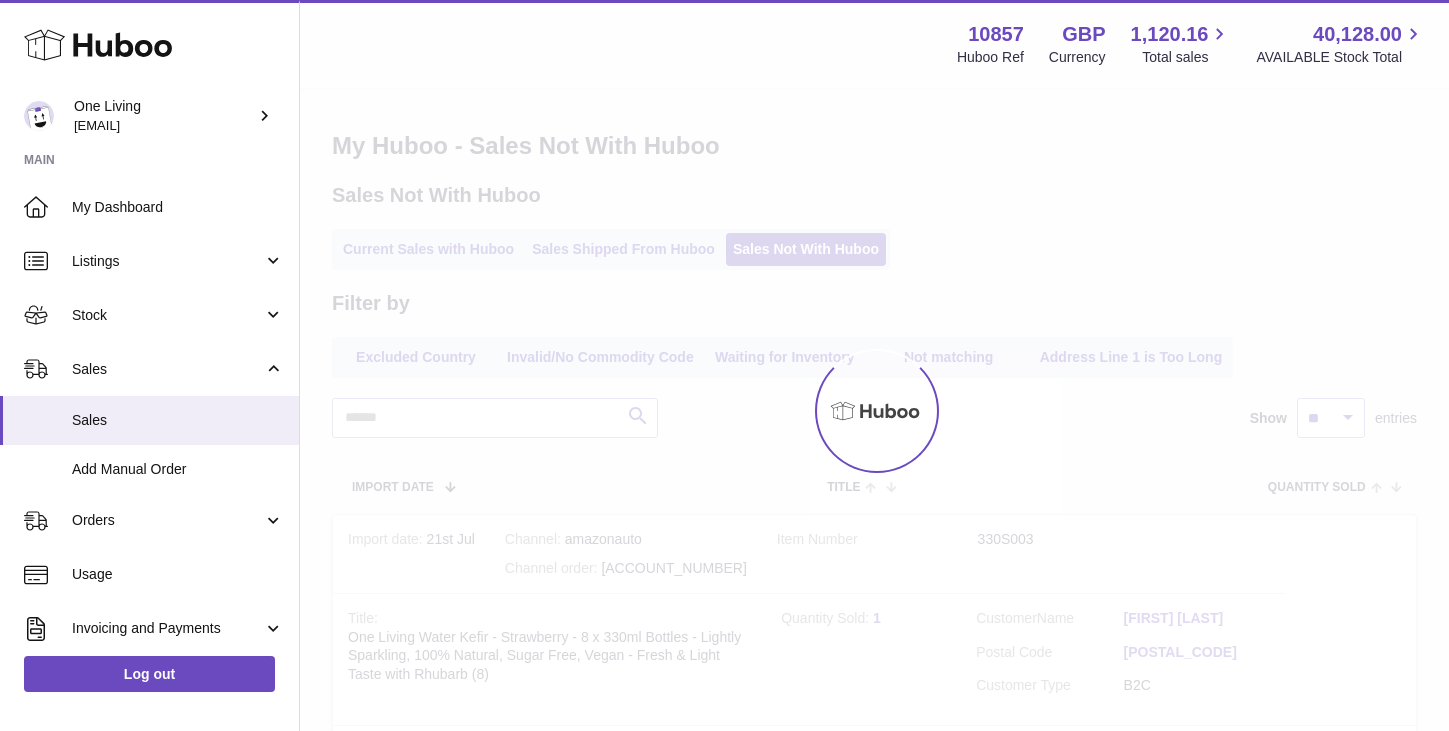 scroll, scrollTop: 0, scrollLeft: 0, axis: both 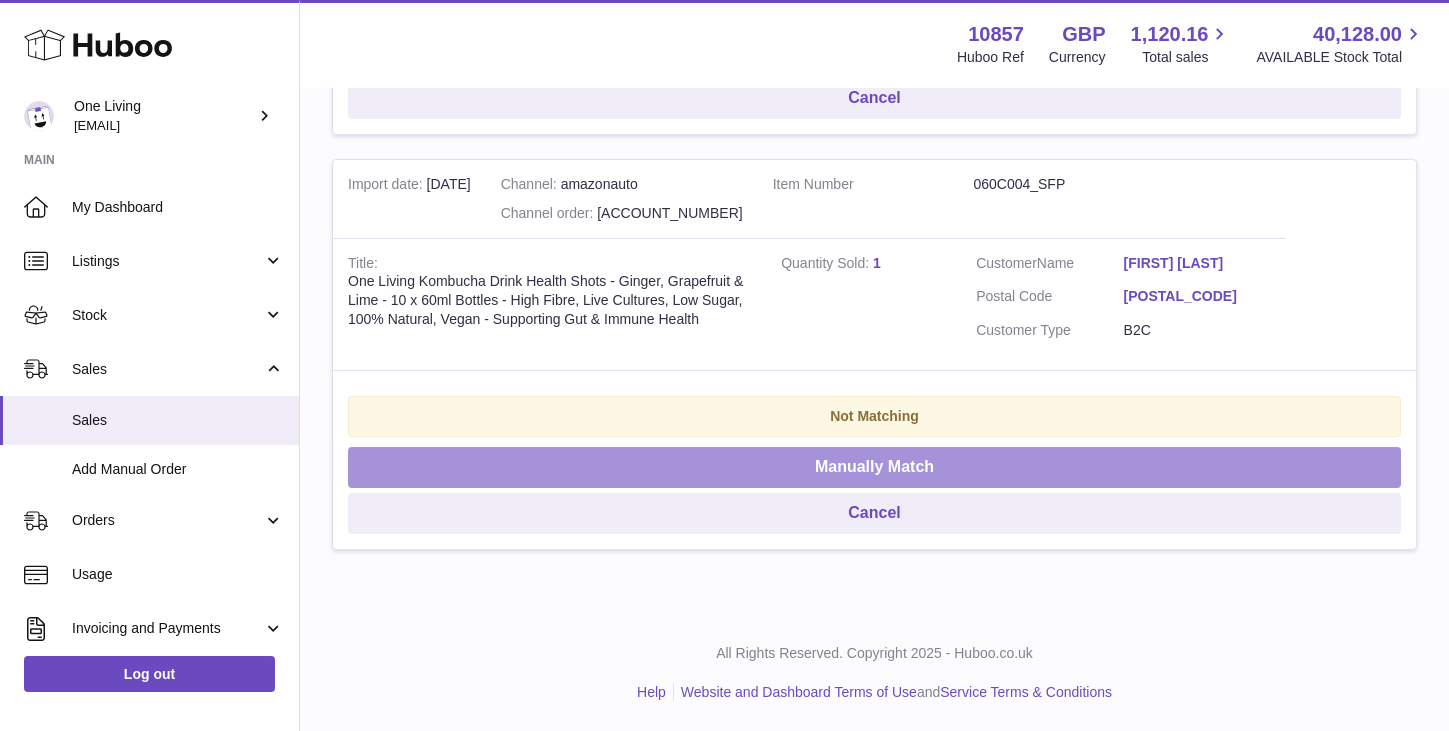 click on "Manually Match" at bounding box center (874, 467) 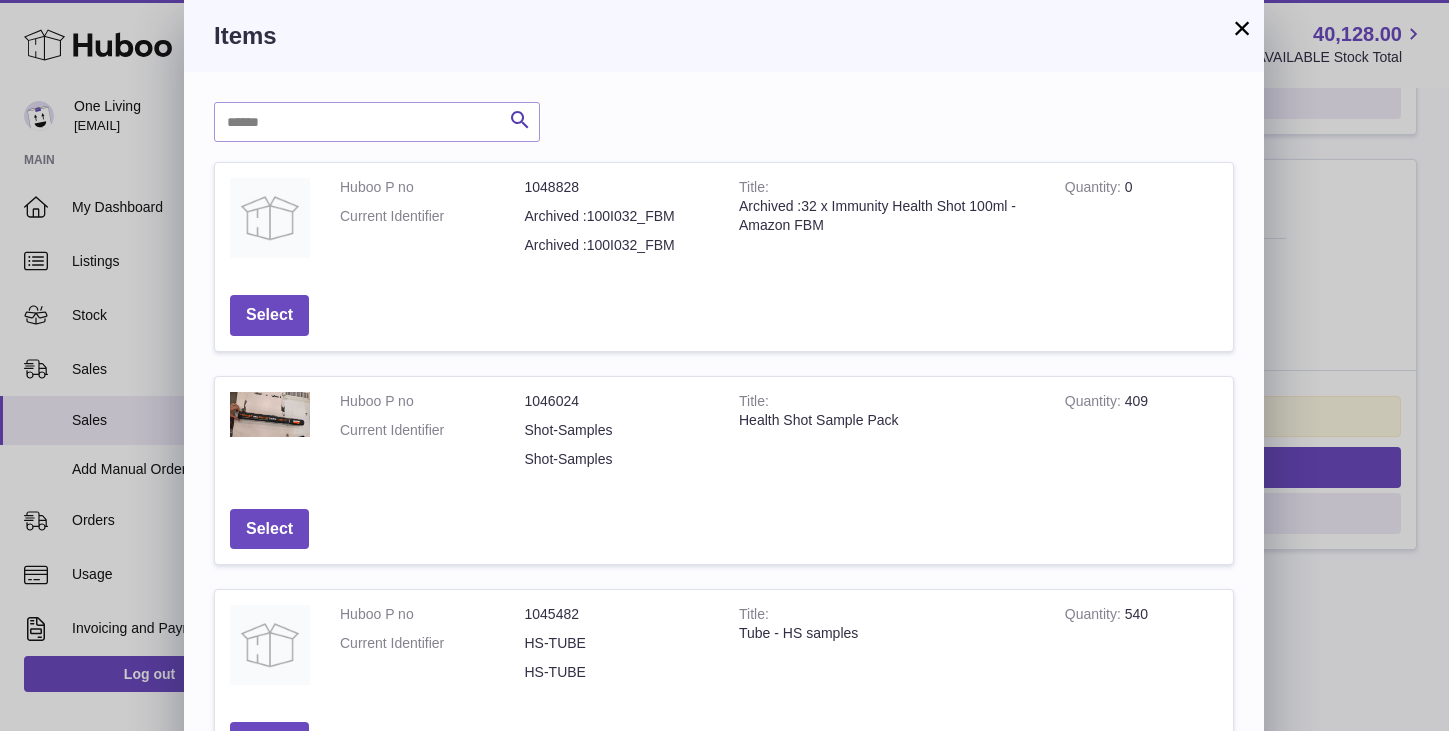click on "×" at bounding box center (1242, 28) 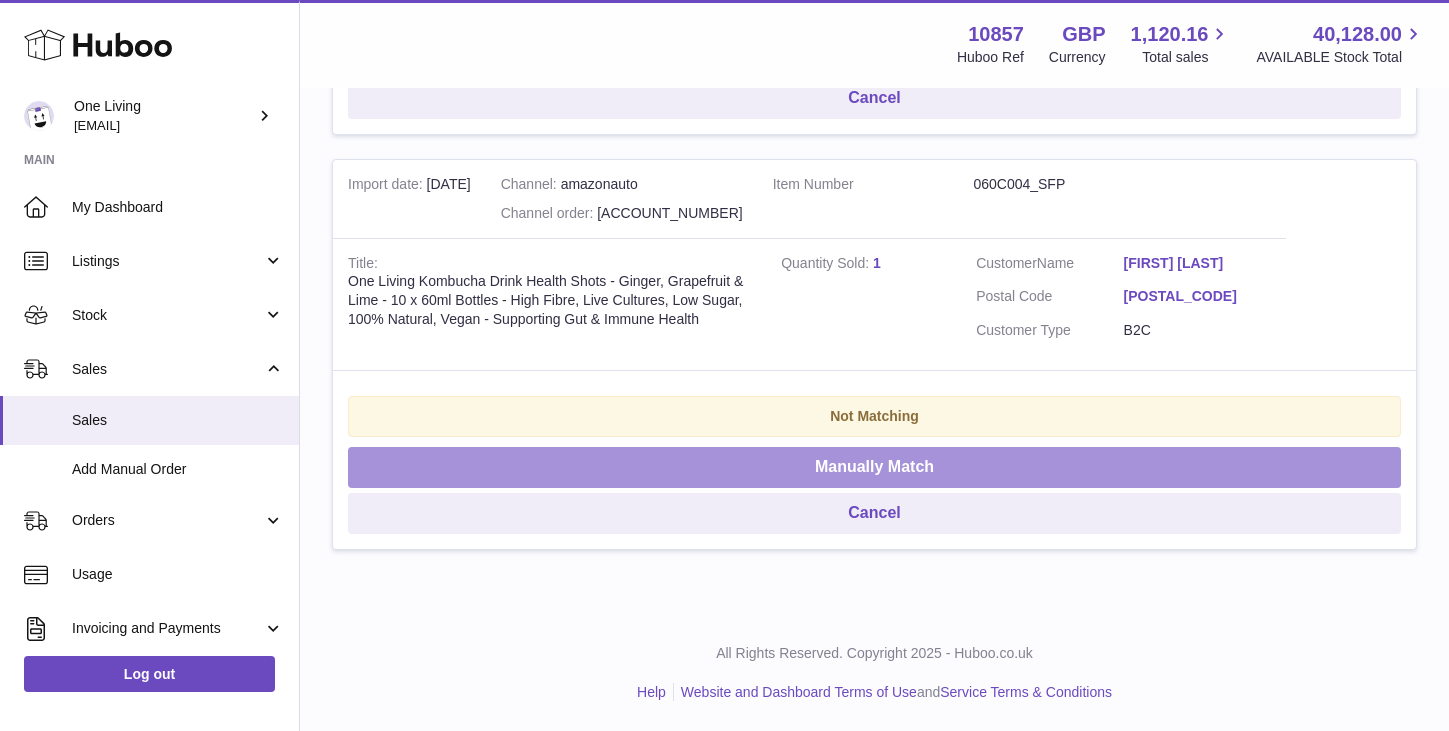 click on "Manually Match" at bounding box center (874, 467) 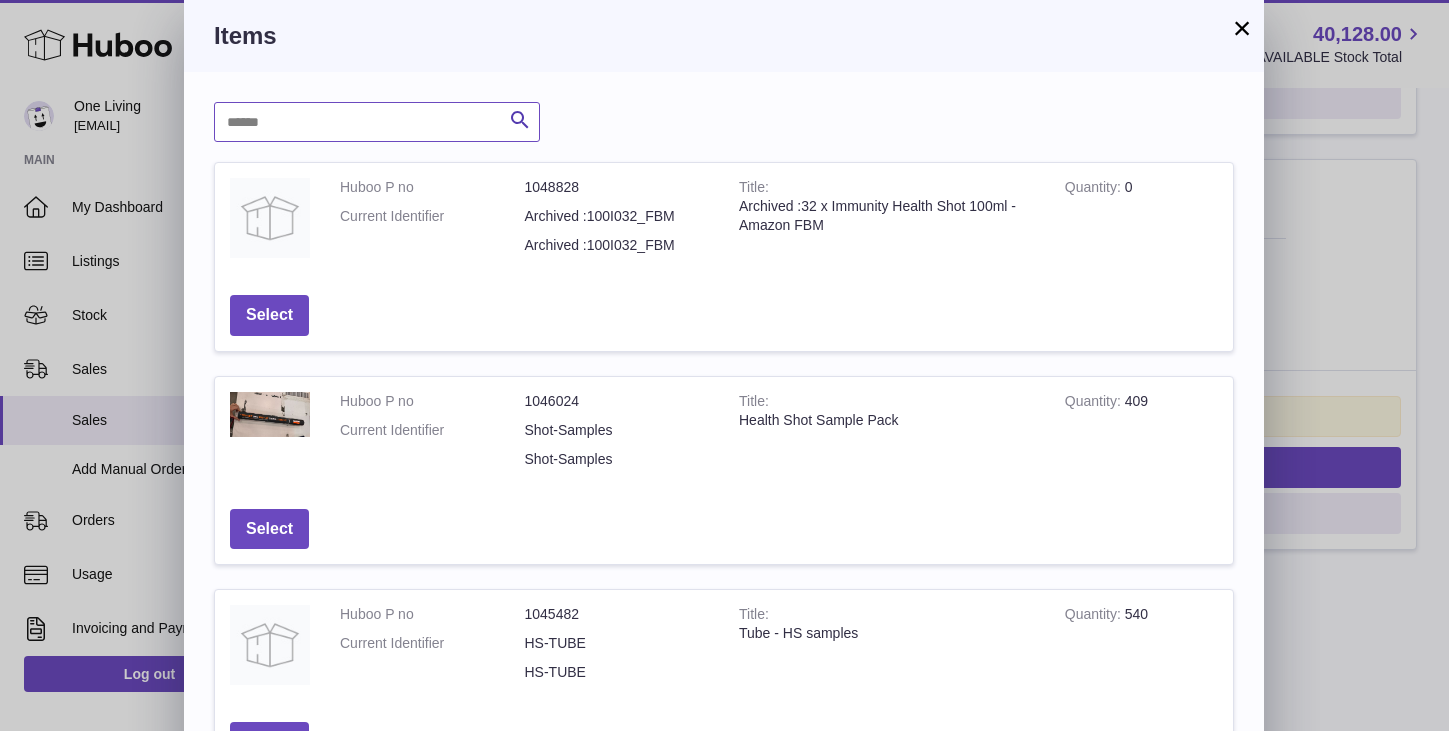 click at bounding box center (377, 122) 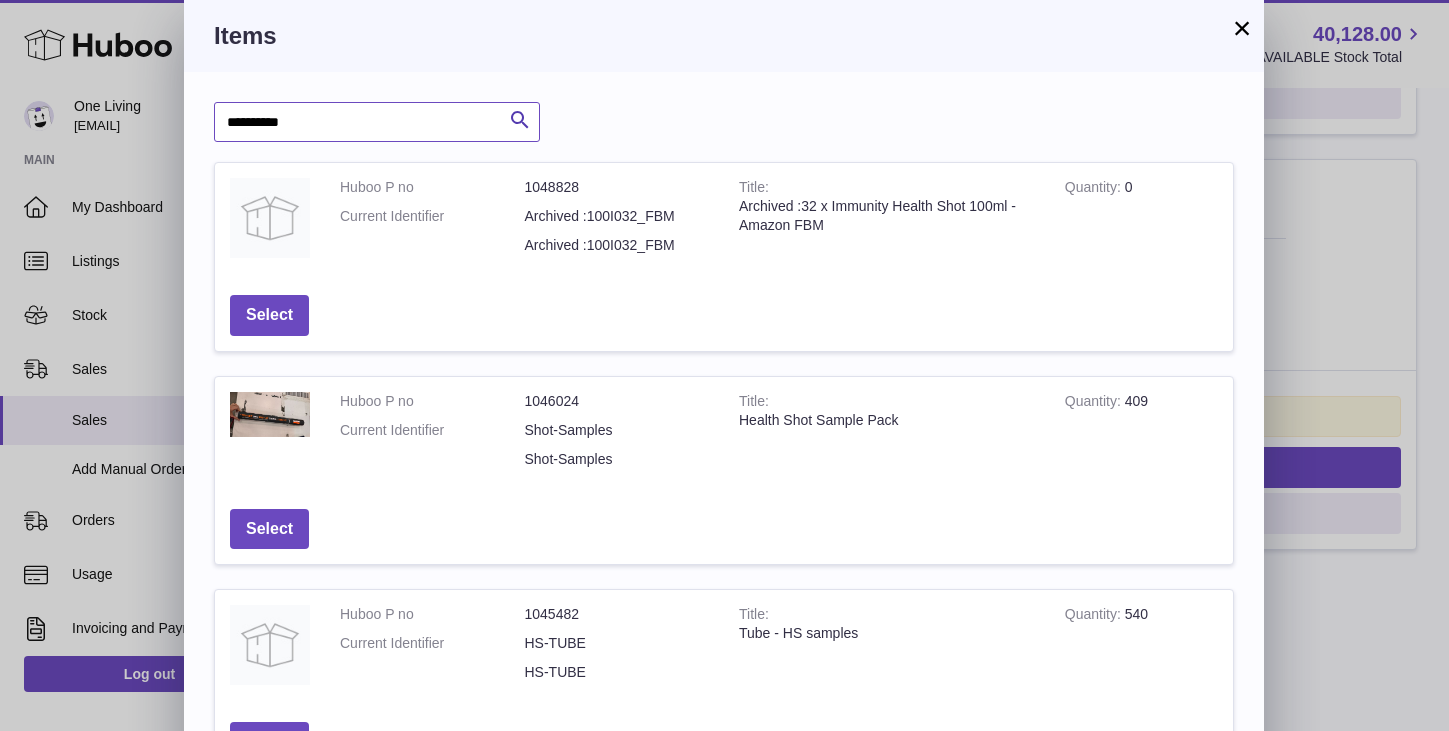 type on "**********" 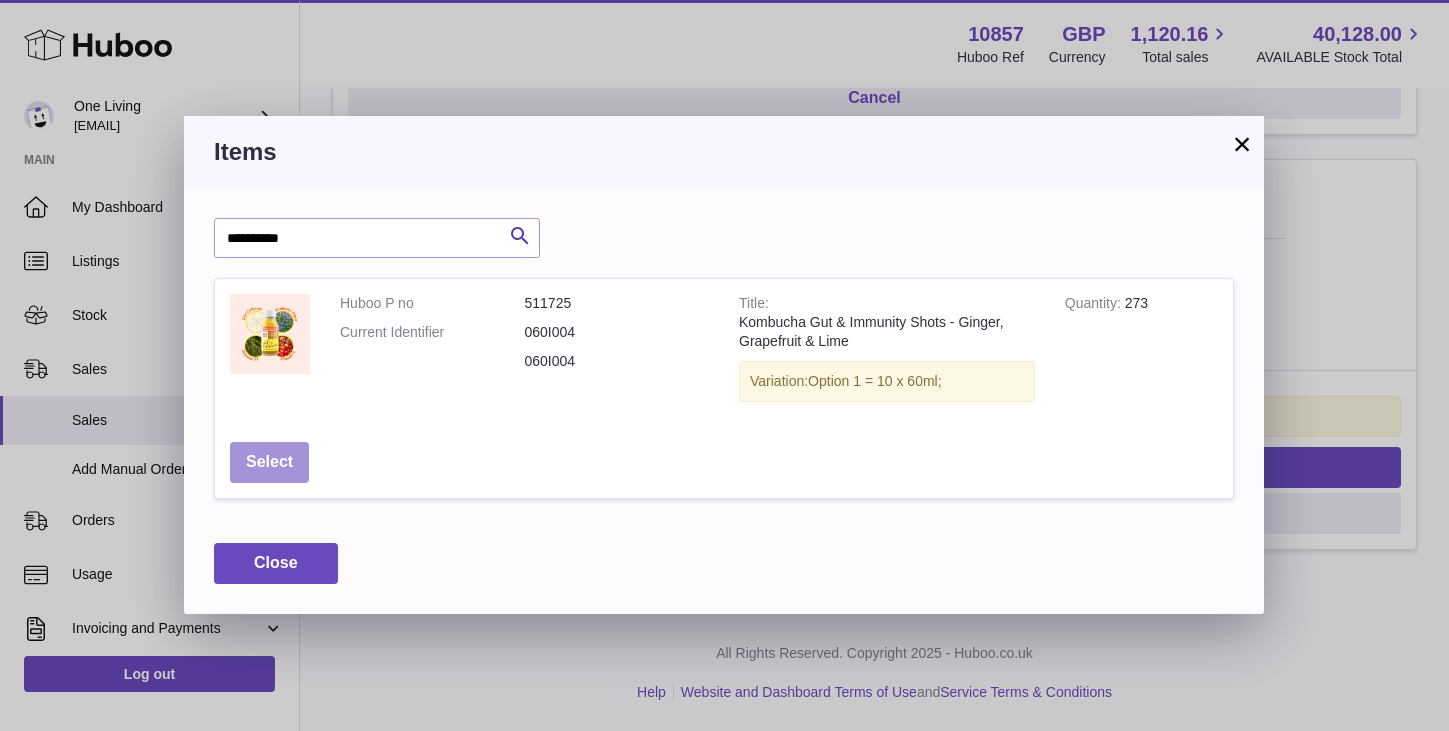 click on "Select" at bounding box center (269, 462) 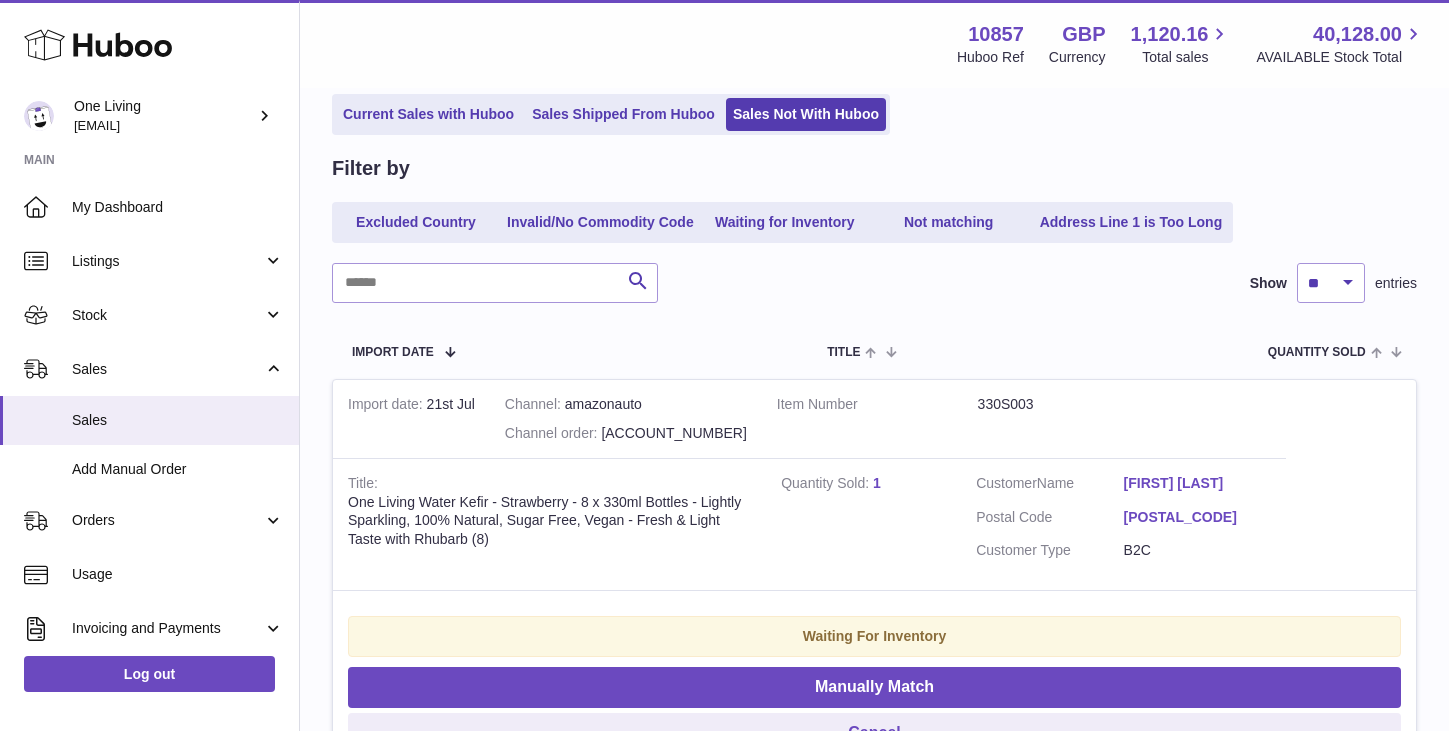 scroll, scrollTop: 0, scrollLeft: 0, axis: both 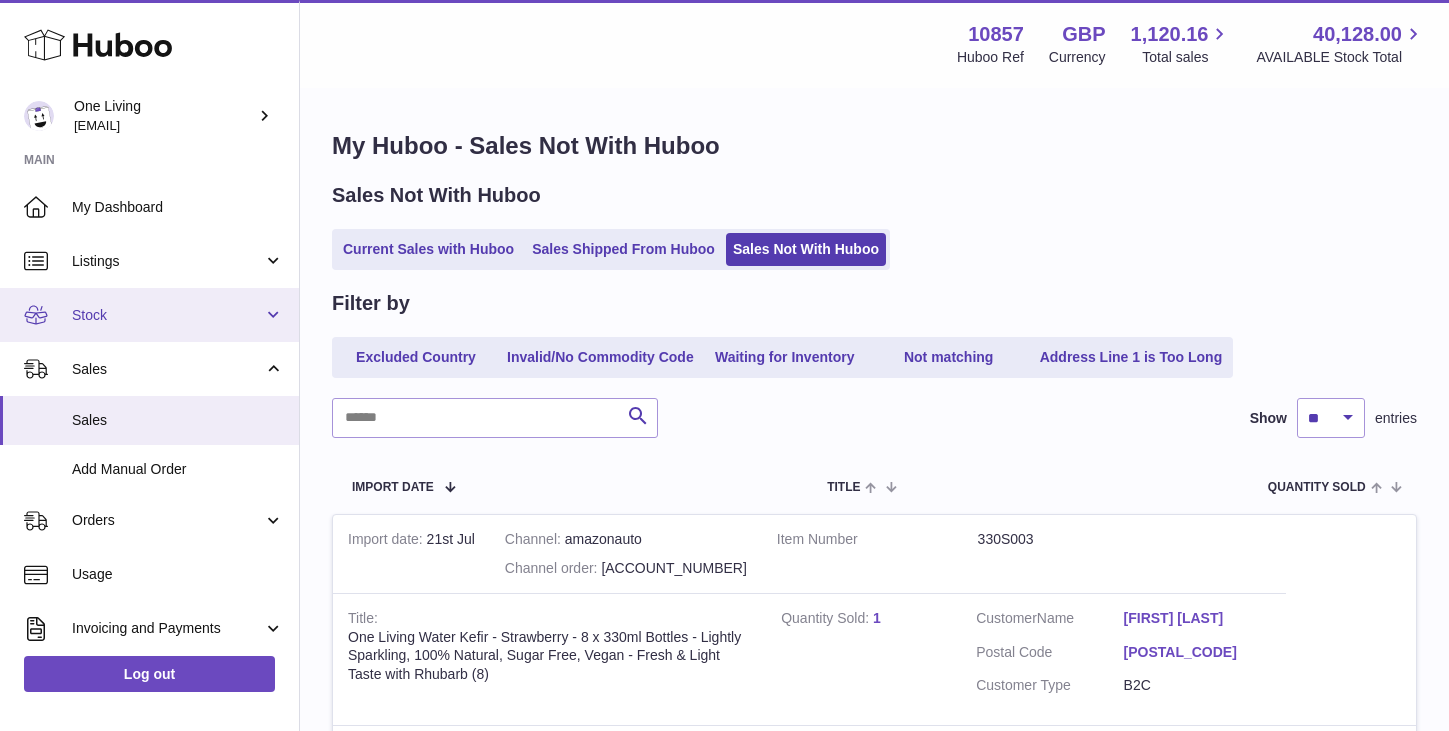 click on "Stock" at bounding box center [167, 315] 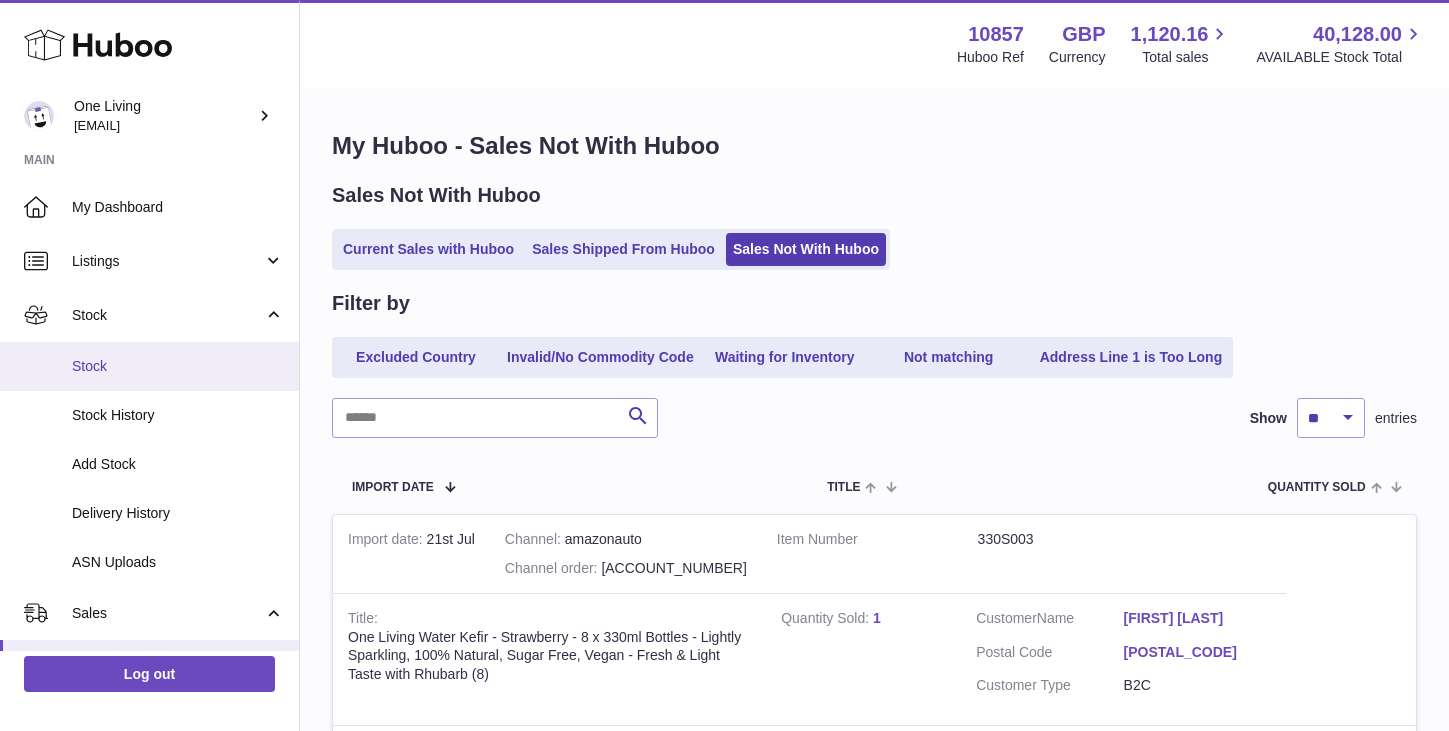 click on "Stock" at bounding box center [178, 366] 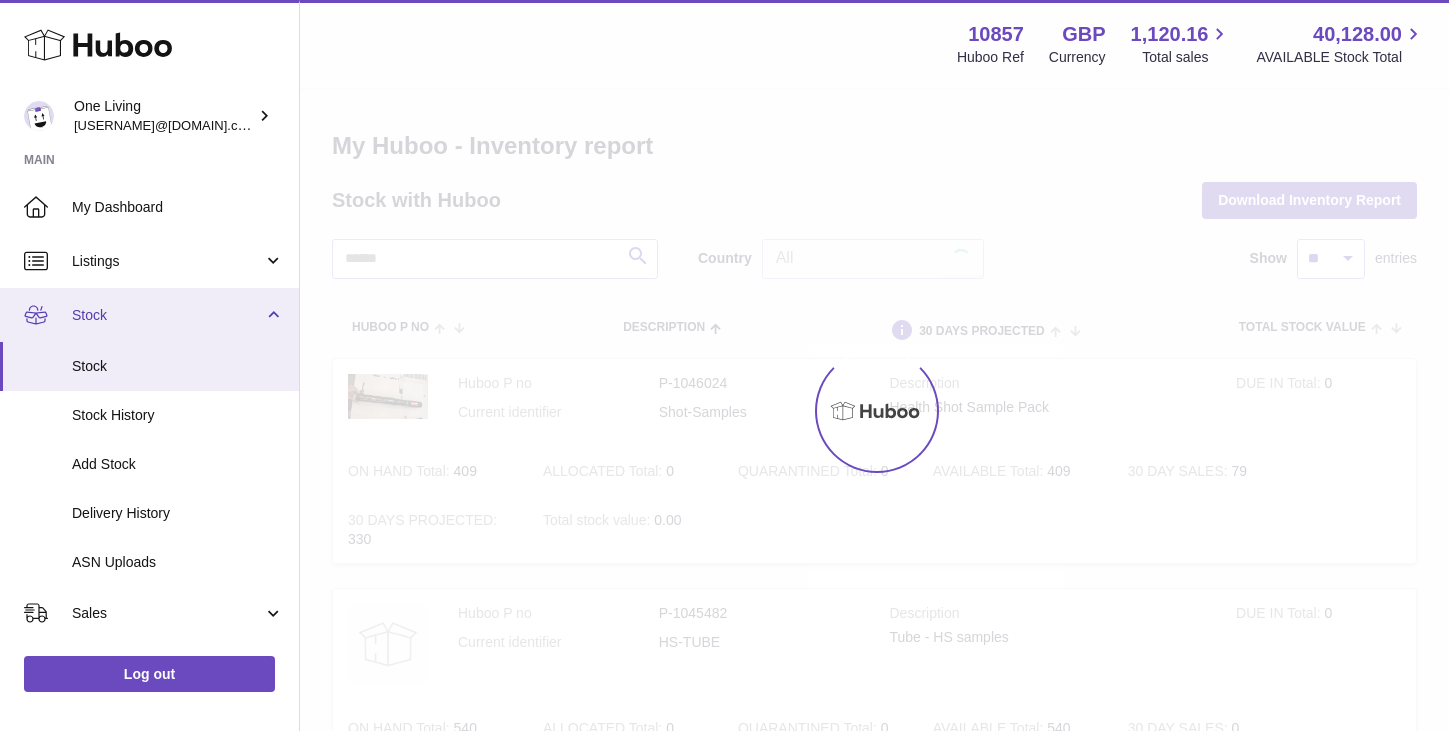 scroll, scrollTop: 0, scrollLeft: 0, axis: both 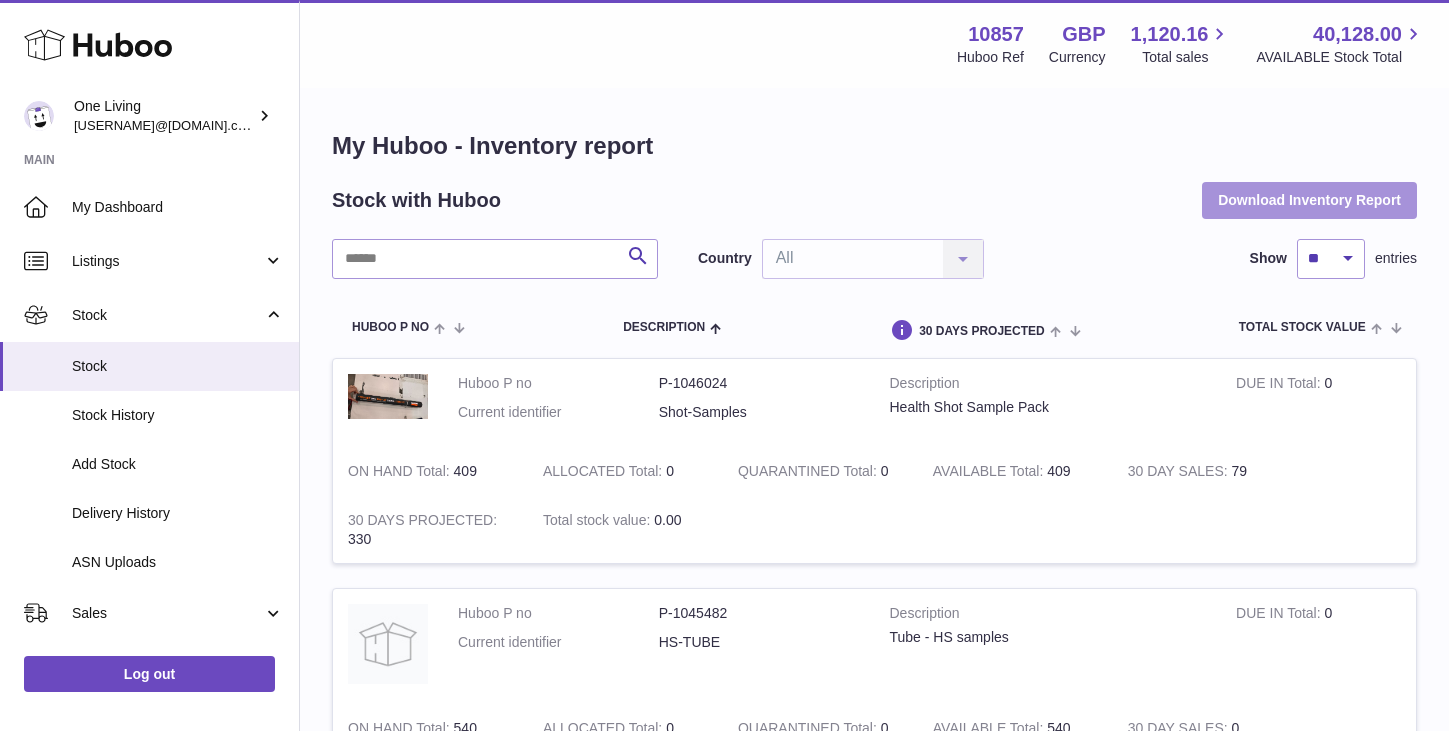 click on "Download Inventory Report" at bounding box center [1309, 200] 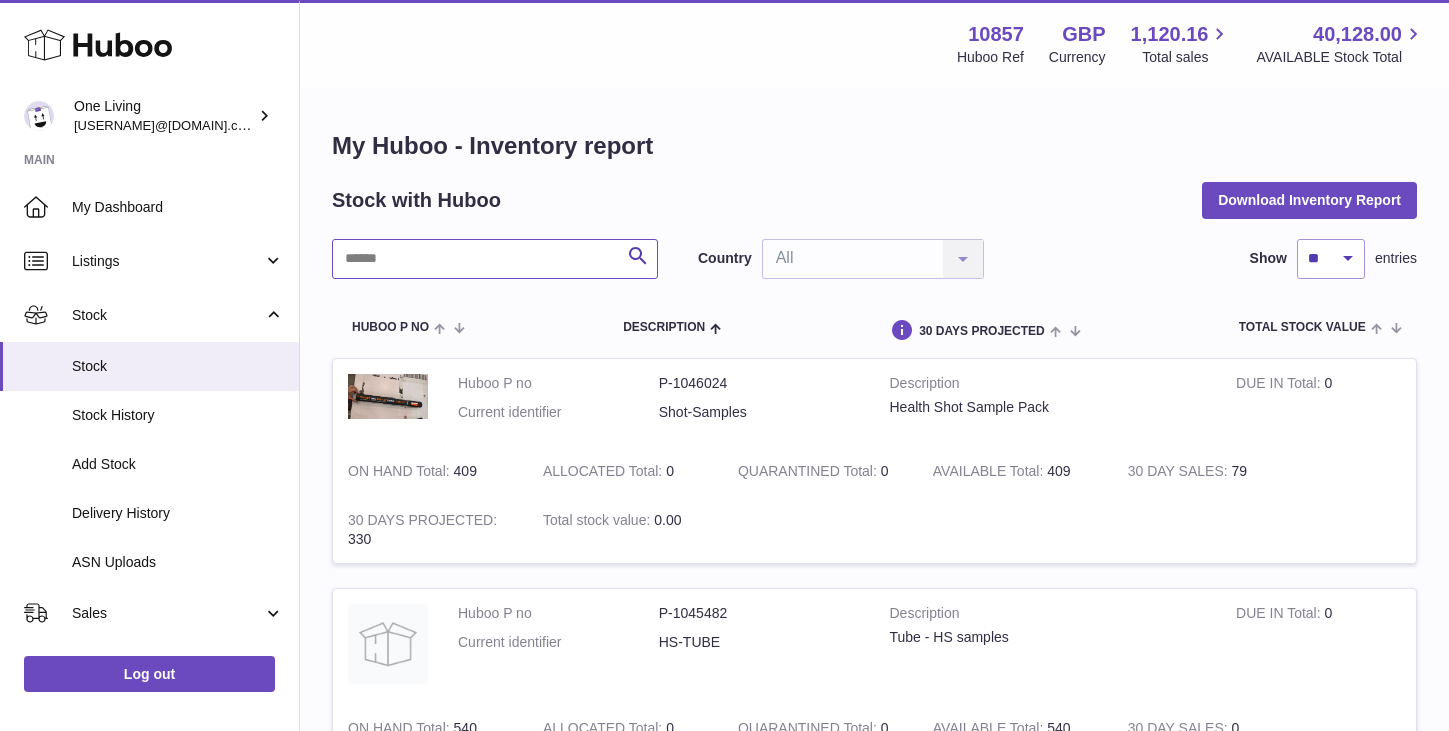 click at bounding box center (495, 259) 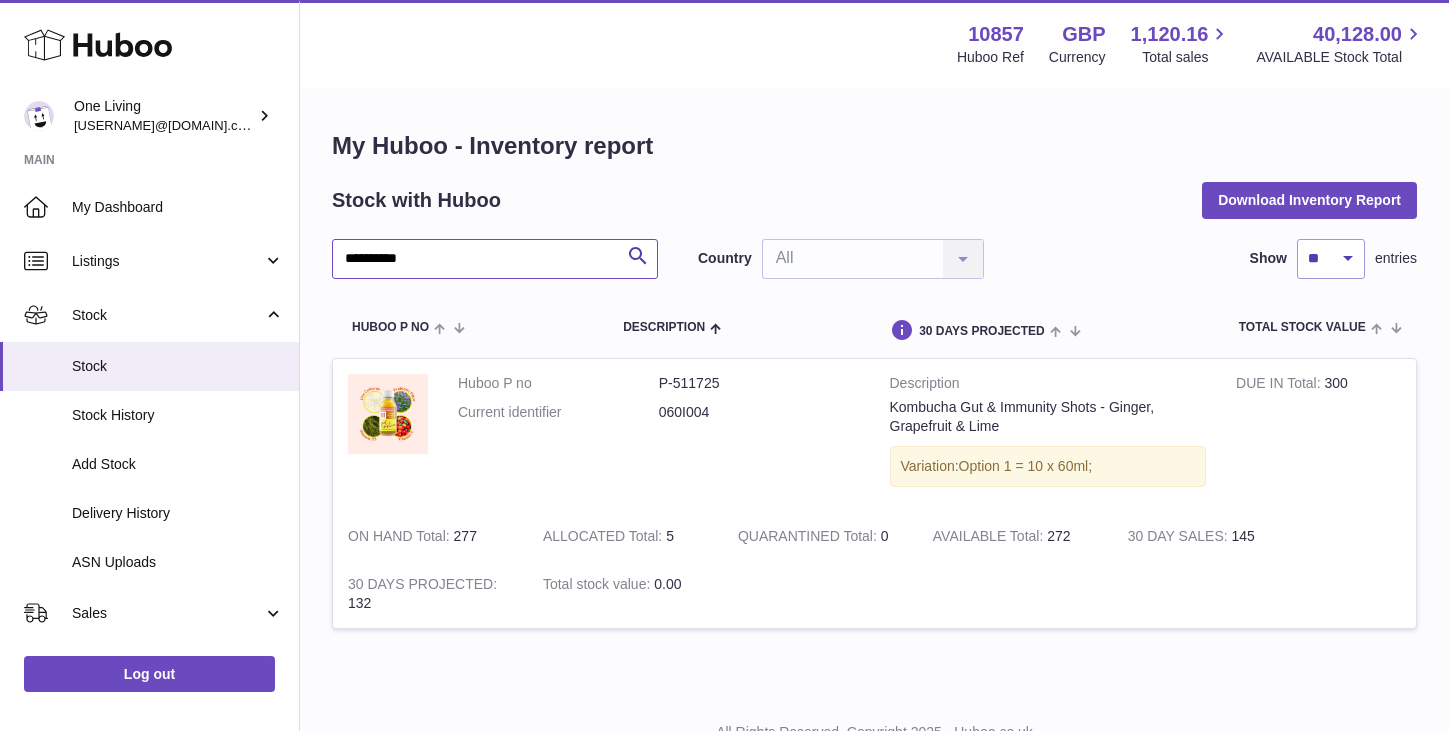 type on "**********" 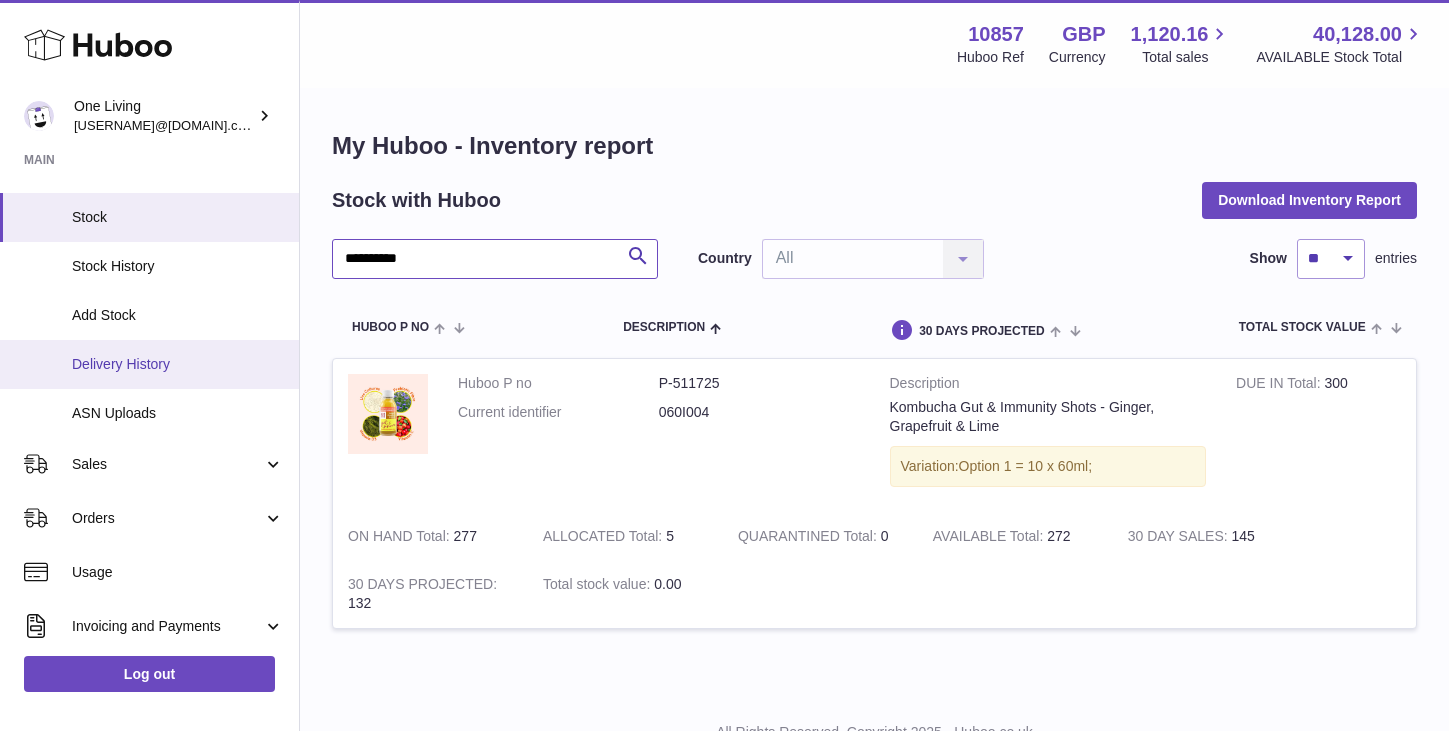 scroll, scrollTop: 157, scrollLeft: 0, axis: vertical 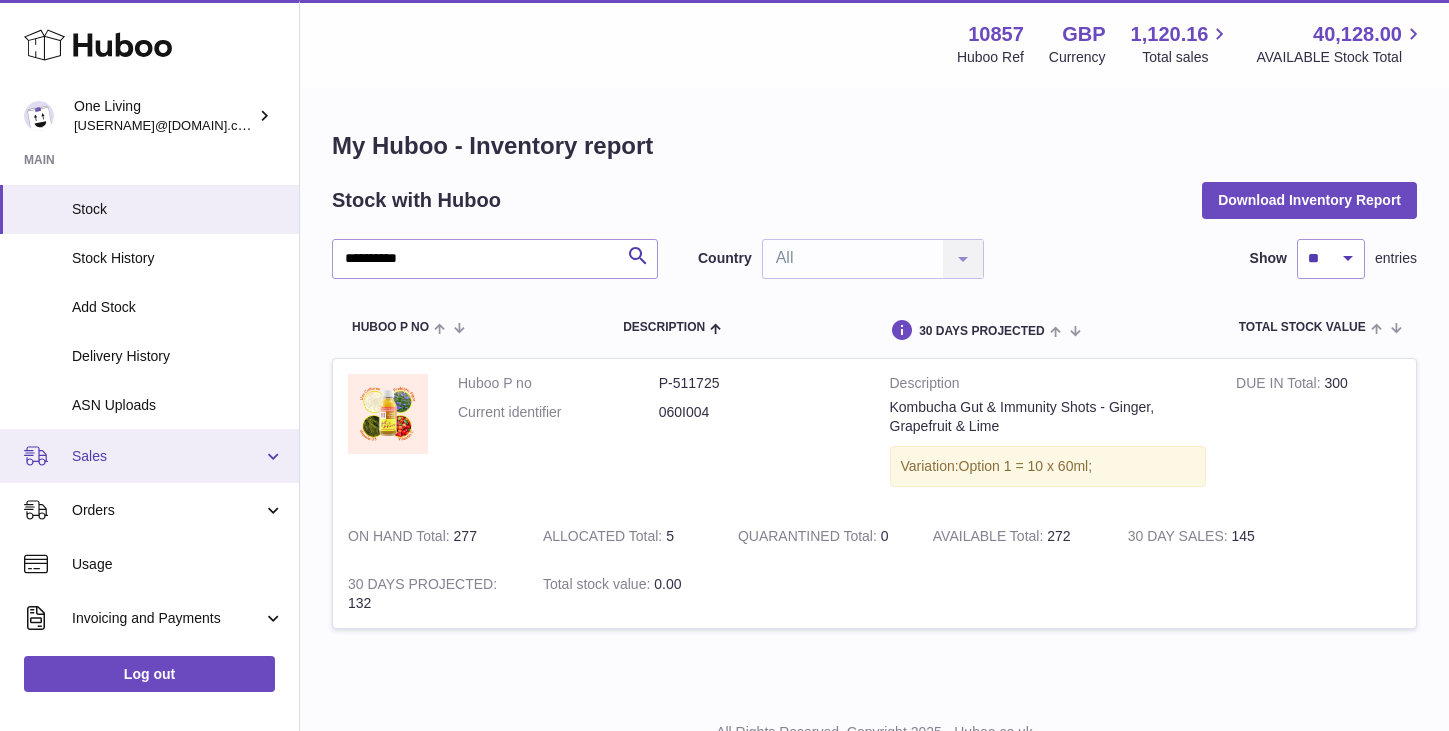 click on "Sales" at bounding box center (149, 456) 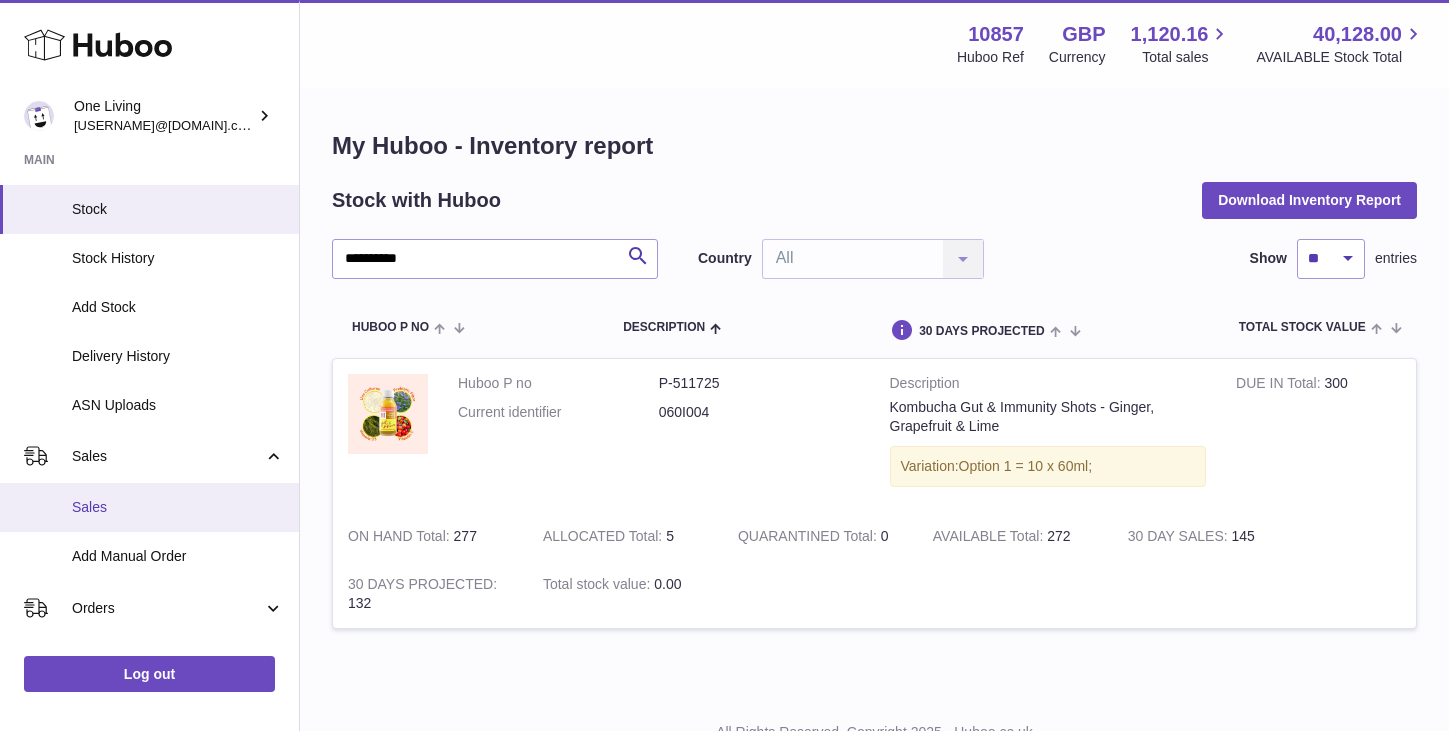 click on "Sales" at bounding box center (149, 507) 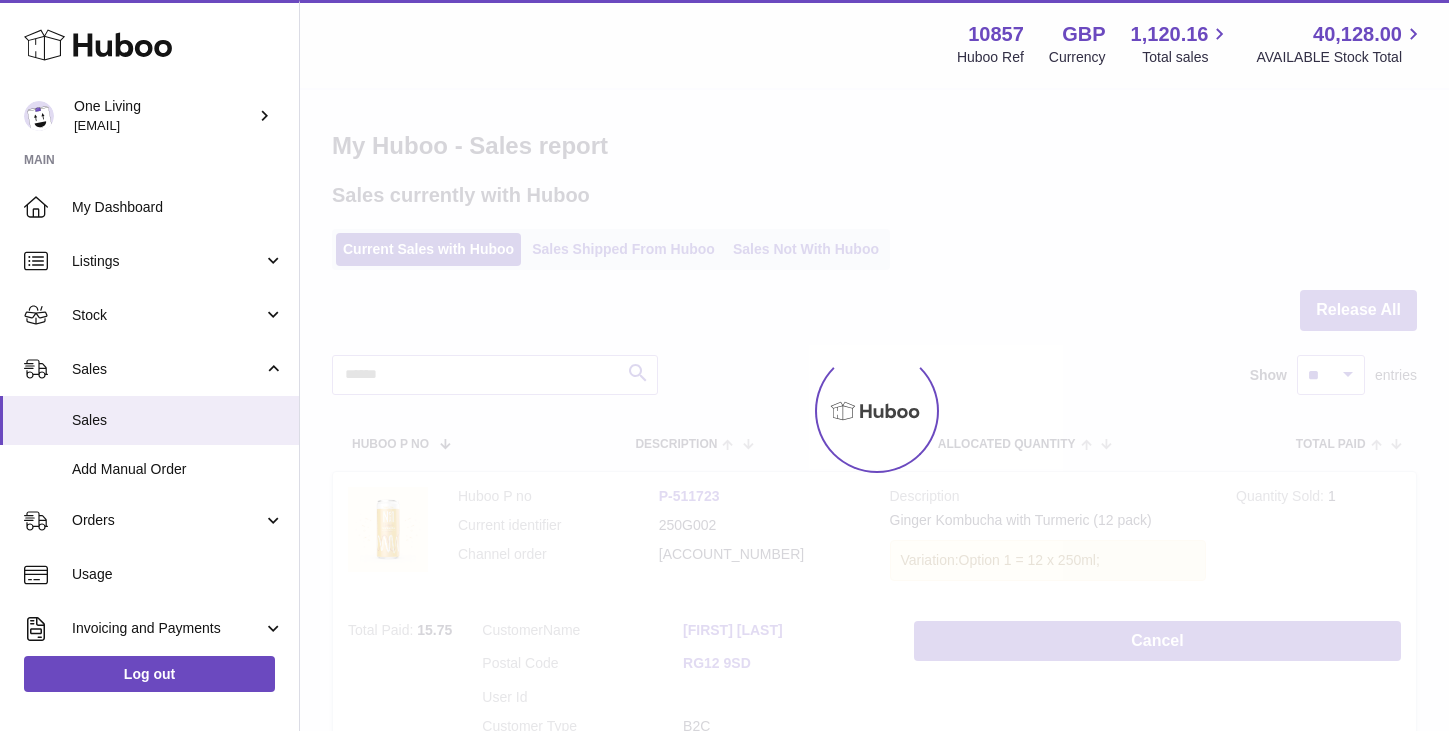 scroll, scrollTop: 0, scrollLeft: 0, axis: both 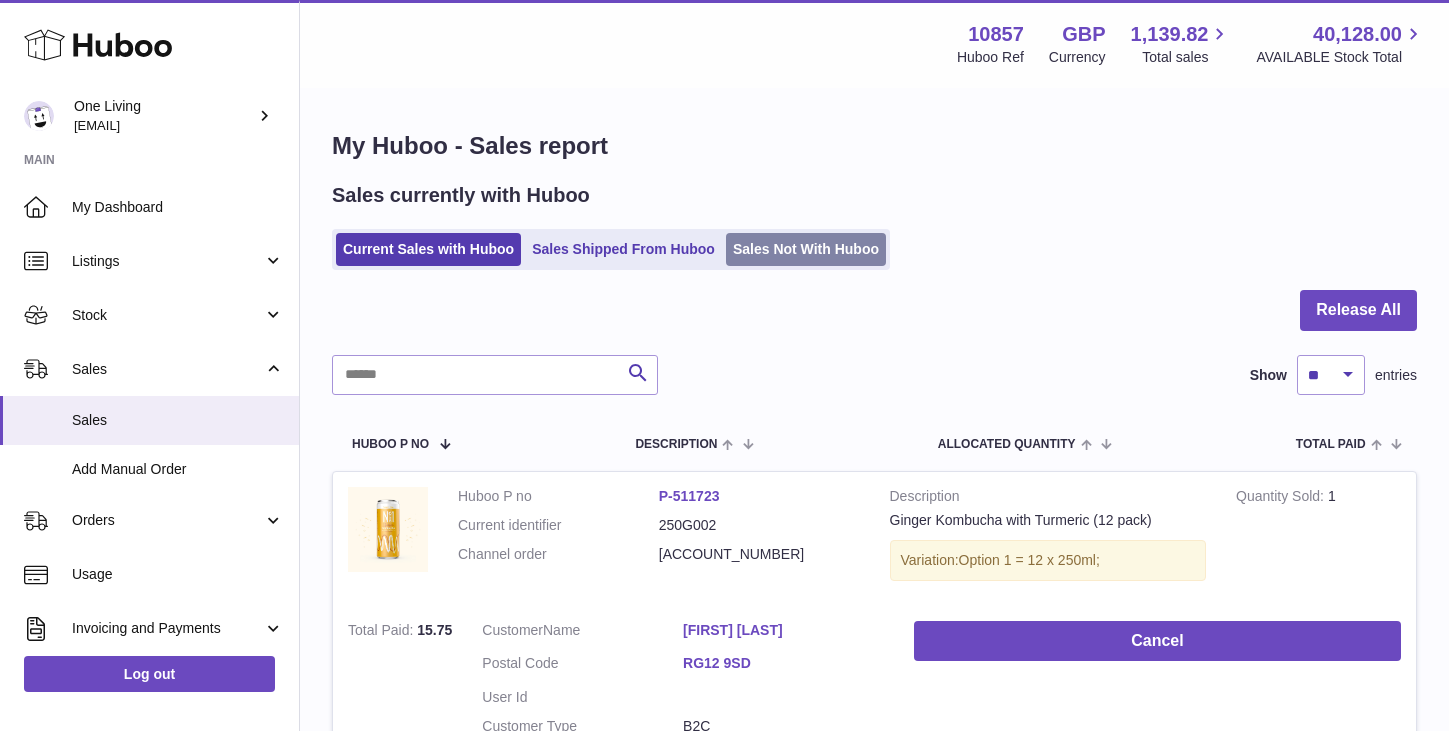 click on "Sales Not With Huboo" at bounding box center (806, 249) 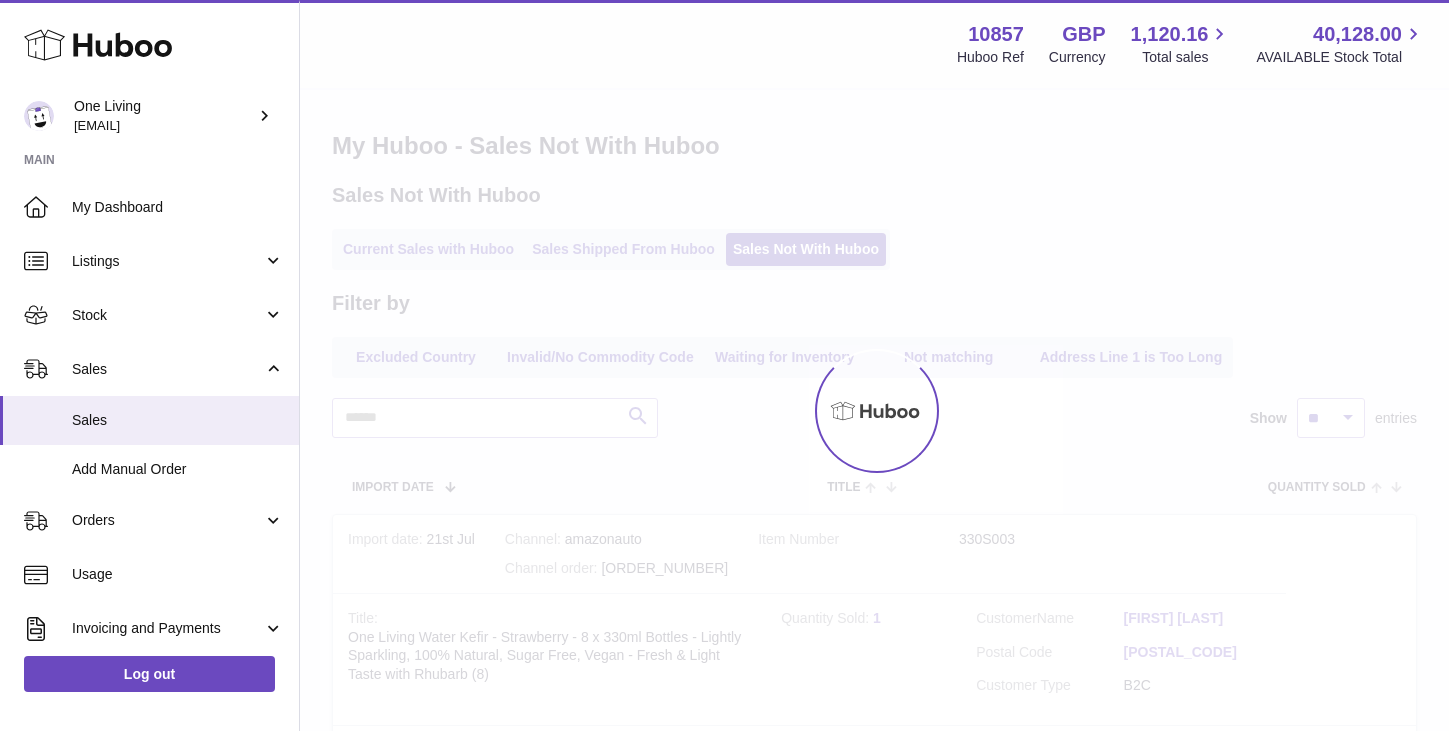 scroll, scrollTop: 0, scrollLeft: 0, axis: both 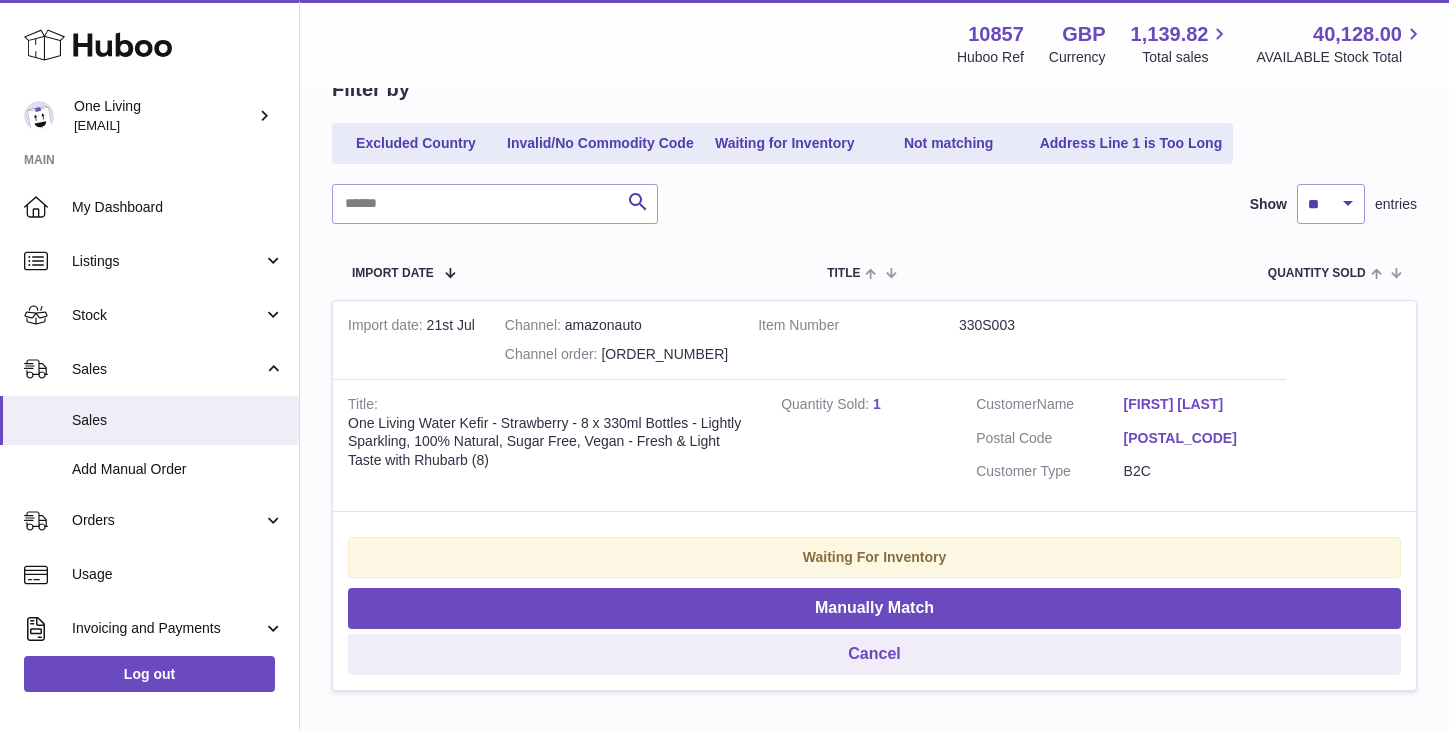 drag, startPoint x: 755, startPoint y: 353, endPoint x: 602, endPoint y: 353, distance: 153 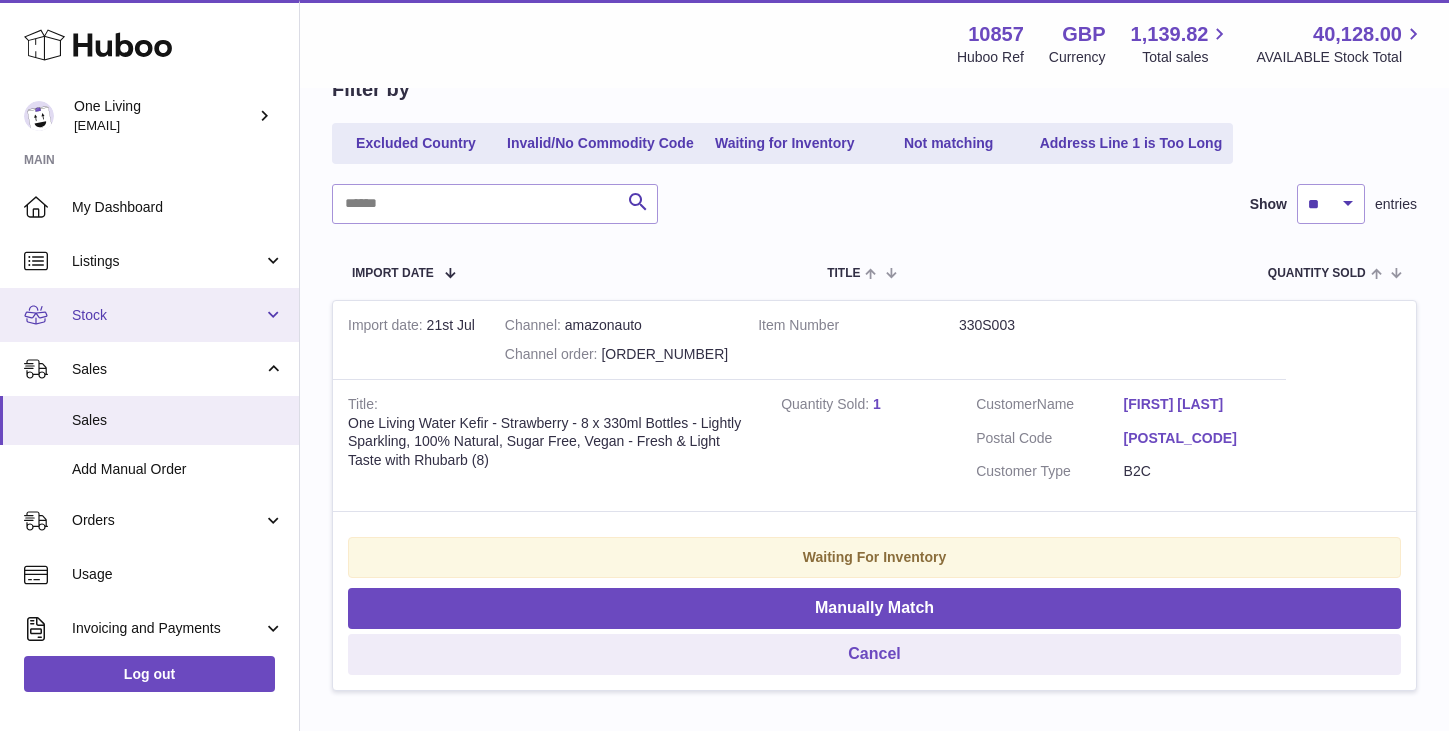 click on "Stock" at bounding box center [167, 315] 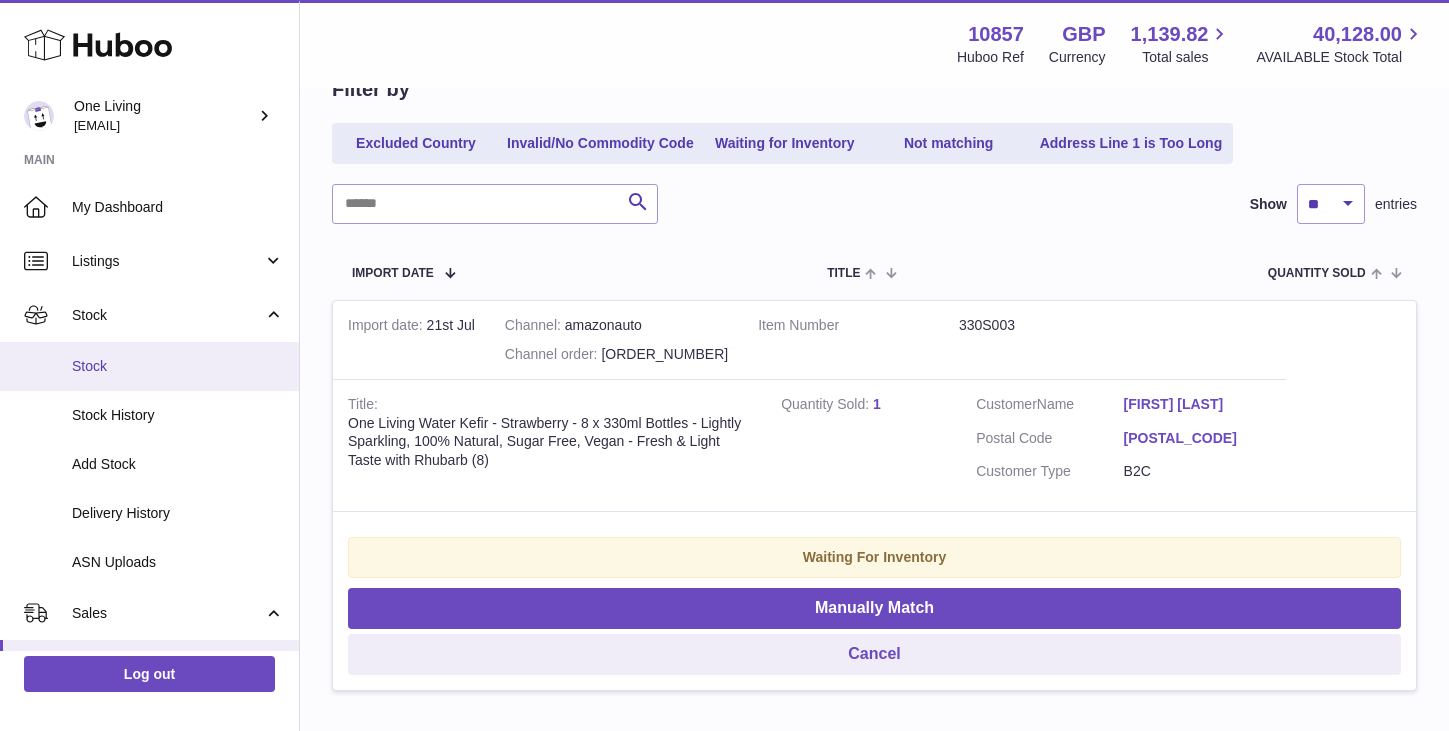 click on "Stock" at bounding box center (178, 366) 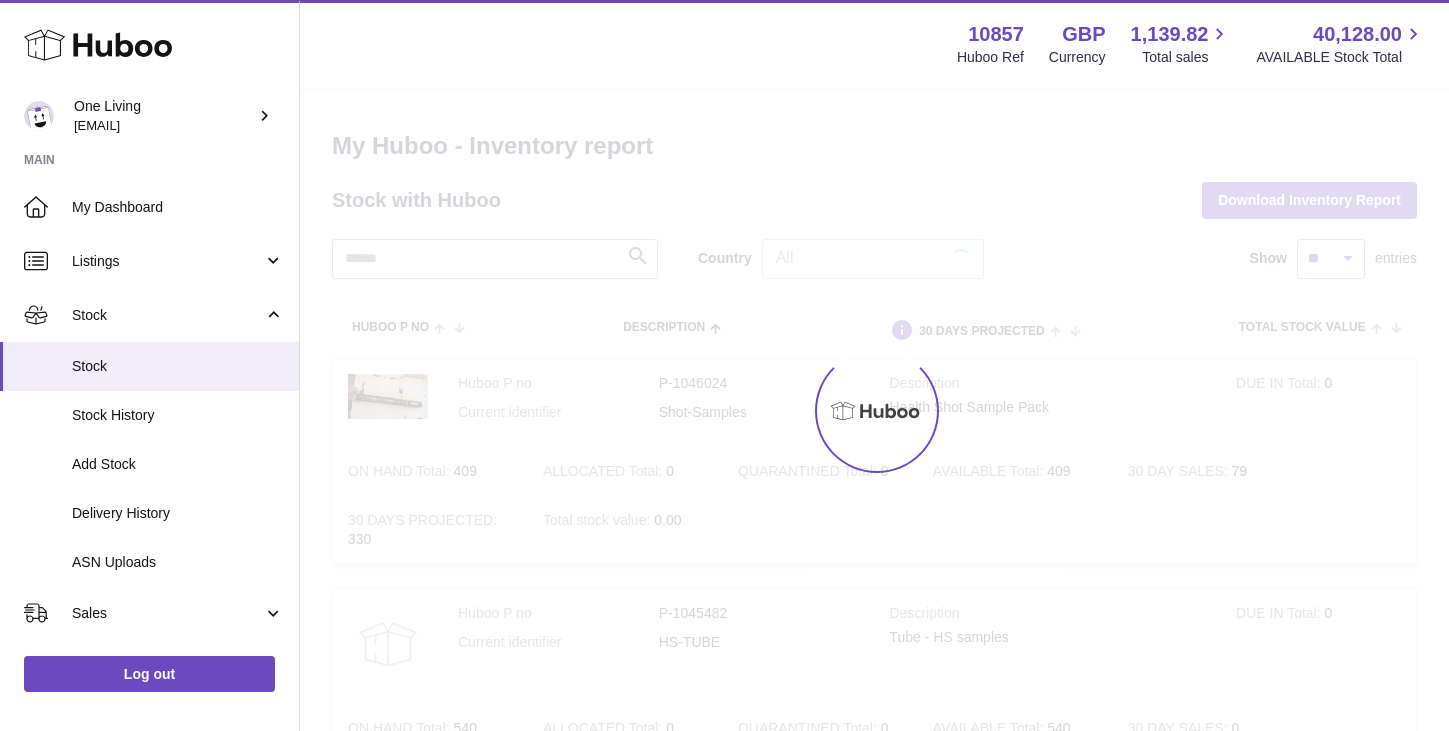 scroll, scrollTop: 0, scrollLeft: 0, axis: both 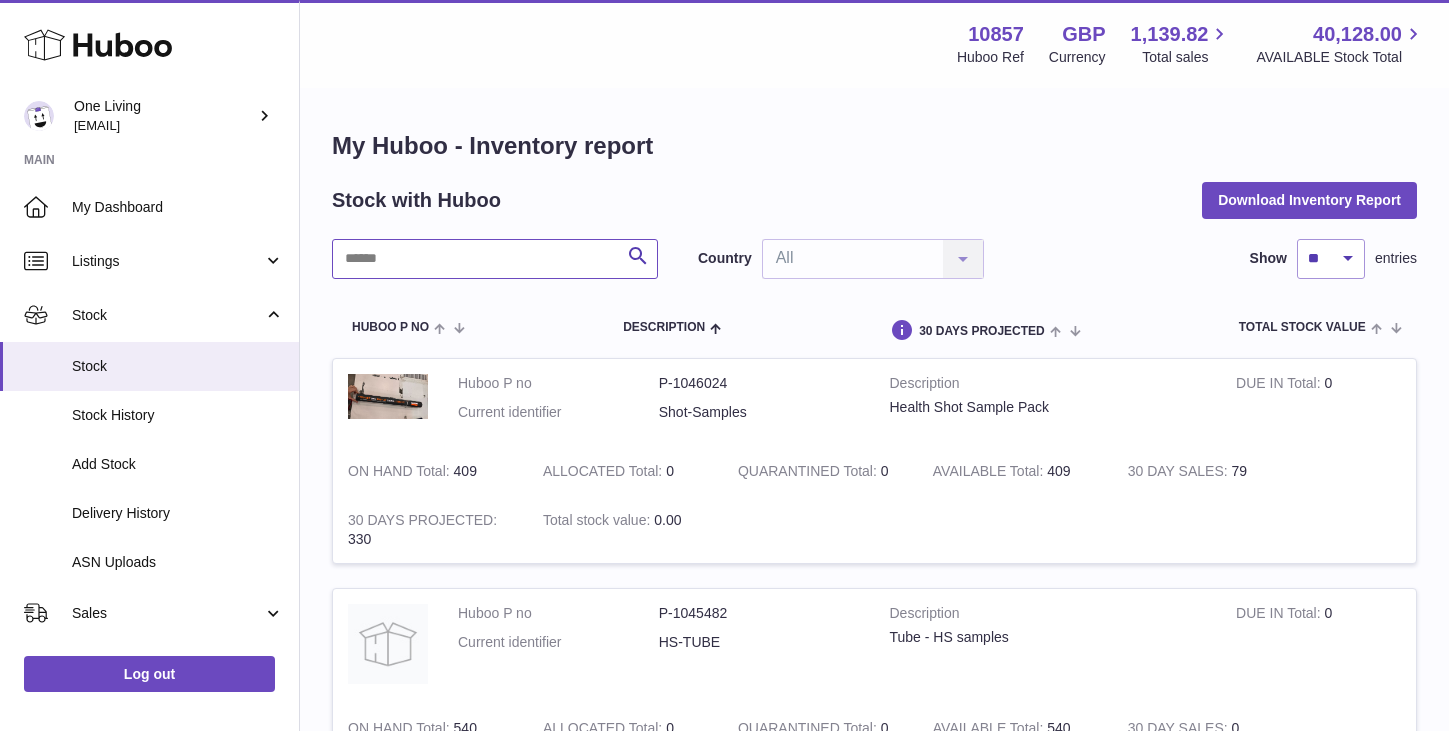 click at bounding box center [495, 259] 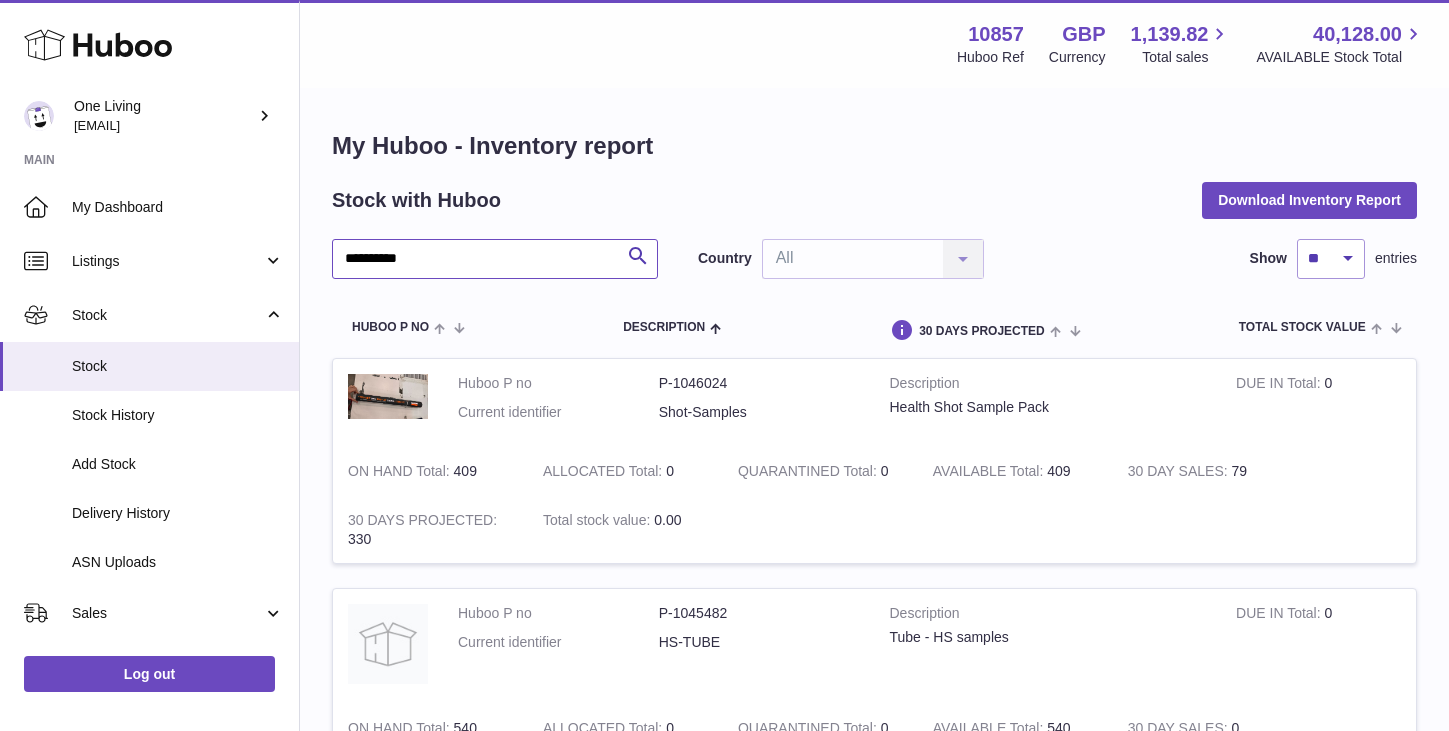 type on "**********" 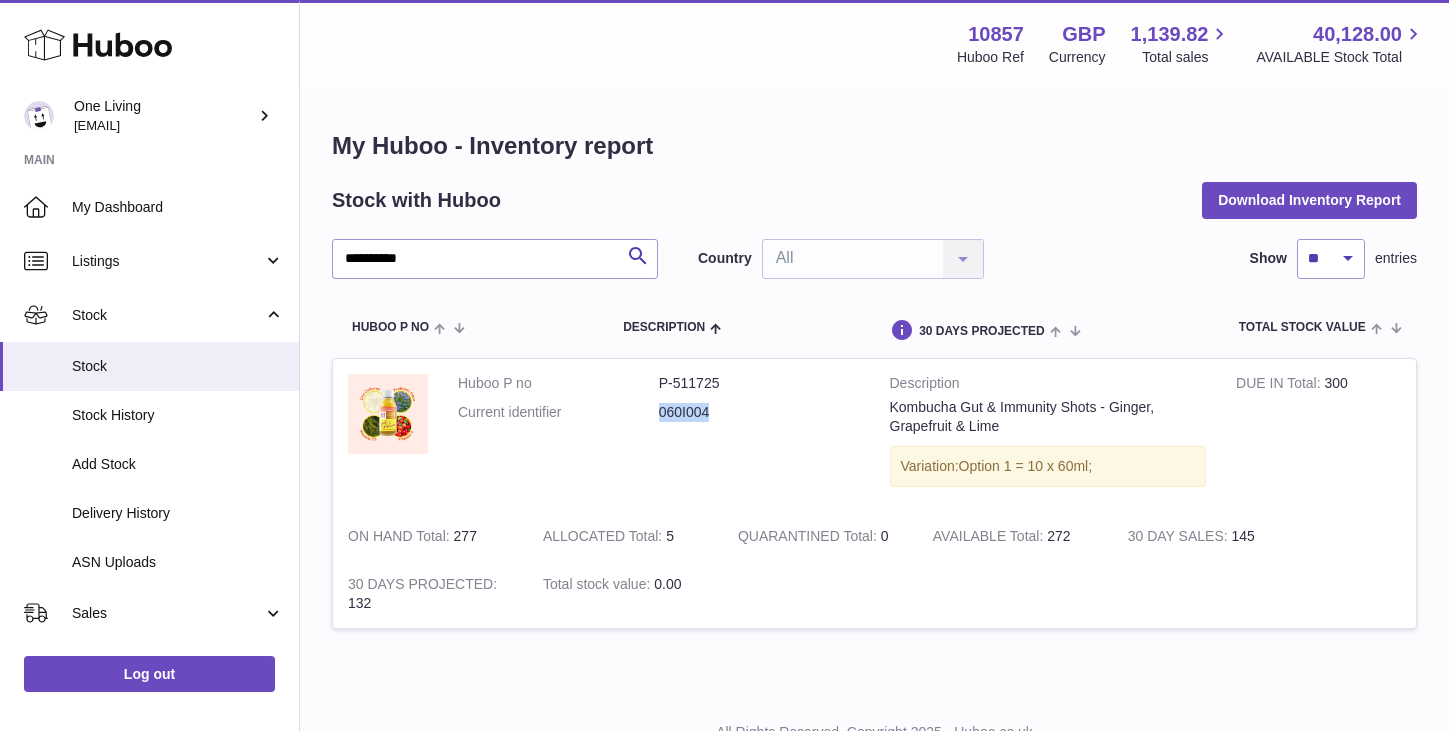 drag, startPoint x: 727, startPoint y: 413, endPoint x: 651, endPoint y: 411, distance: 76.02631 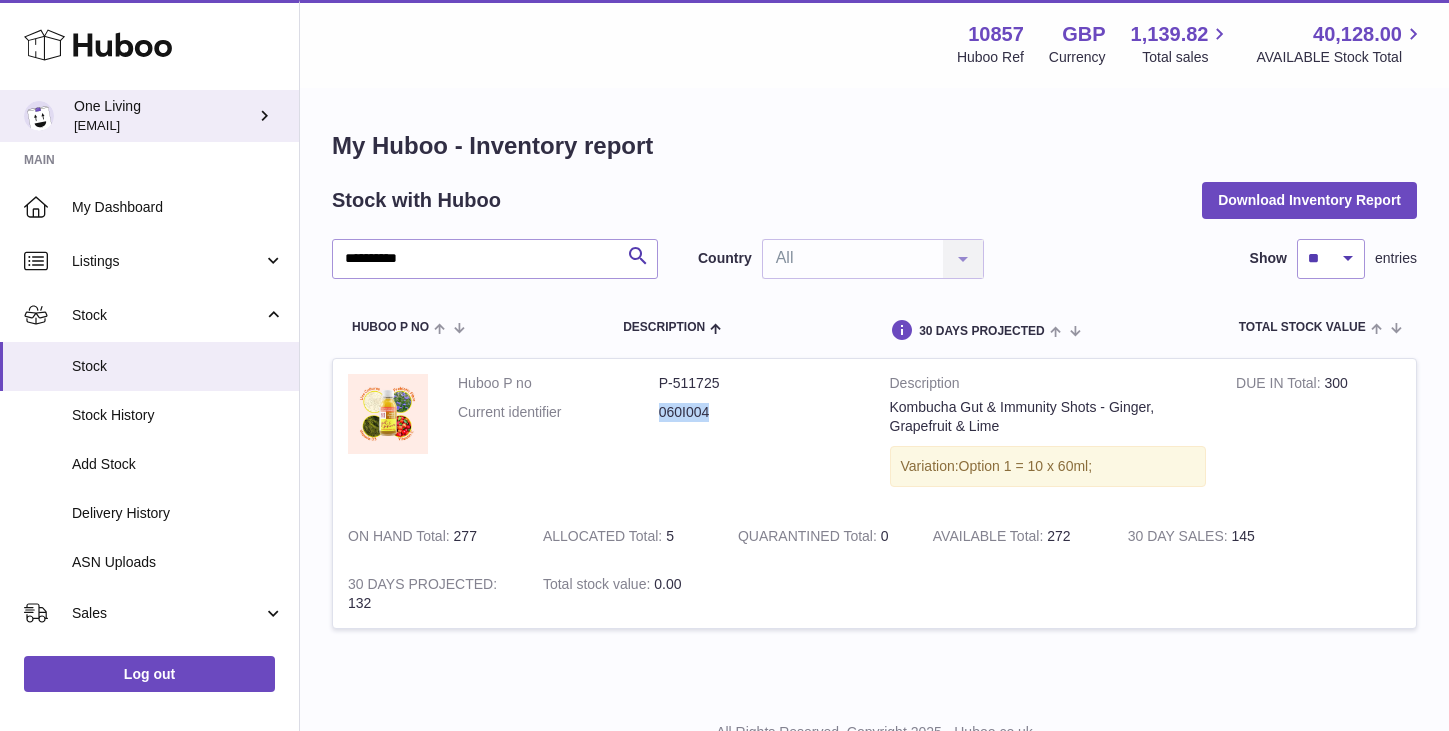 click at bounding box center (264, 115) 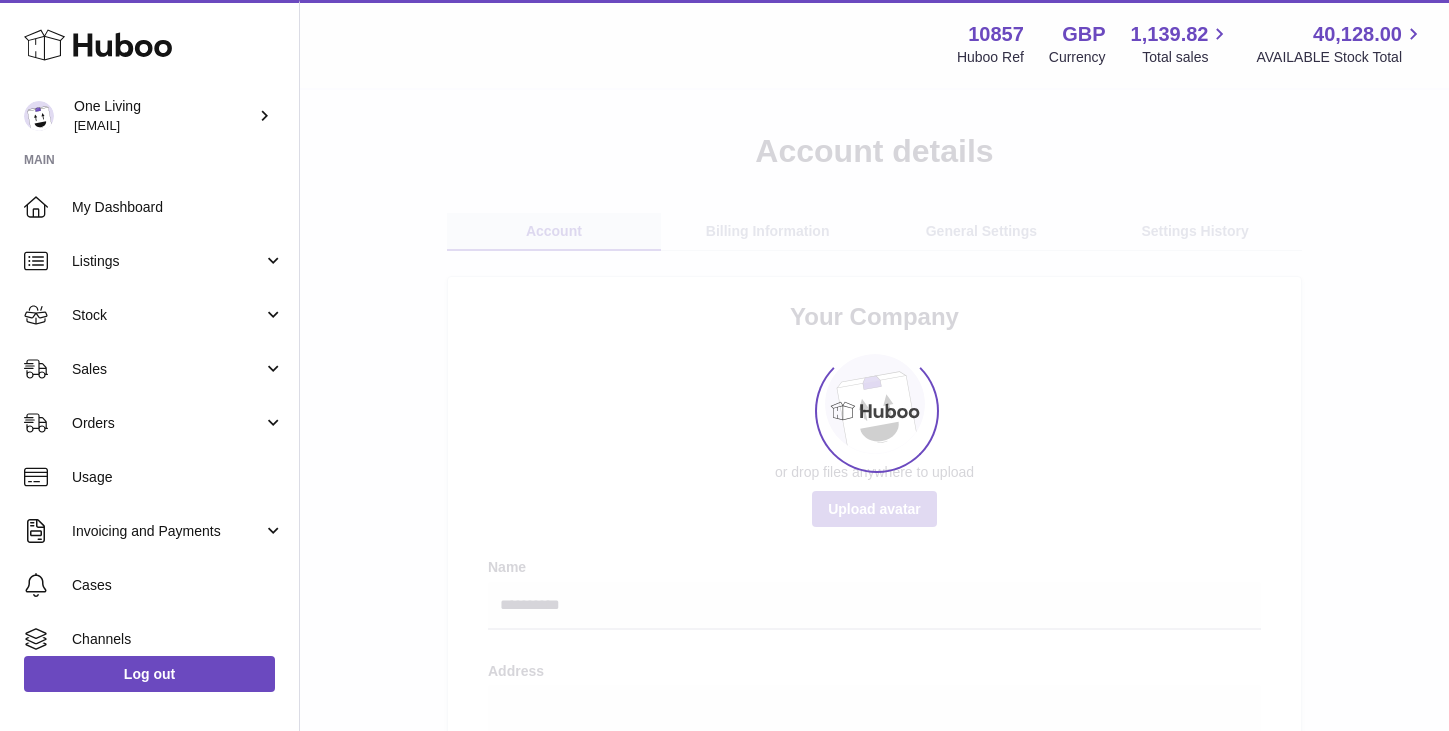 scroll, scrollTop: 0, scrollLeft: 0, axis: both 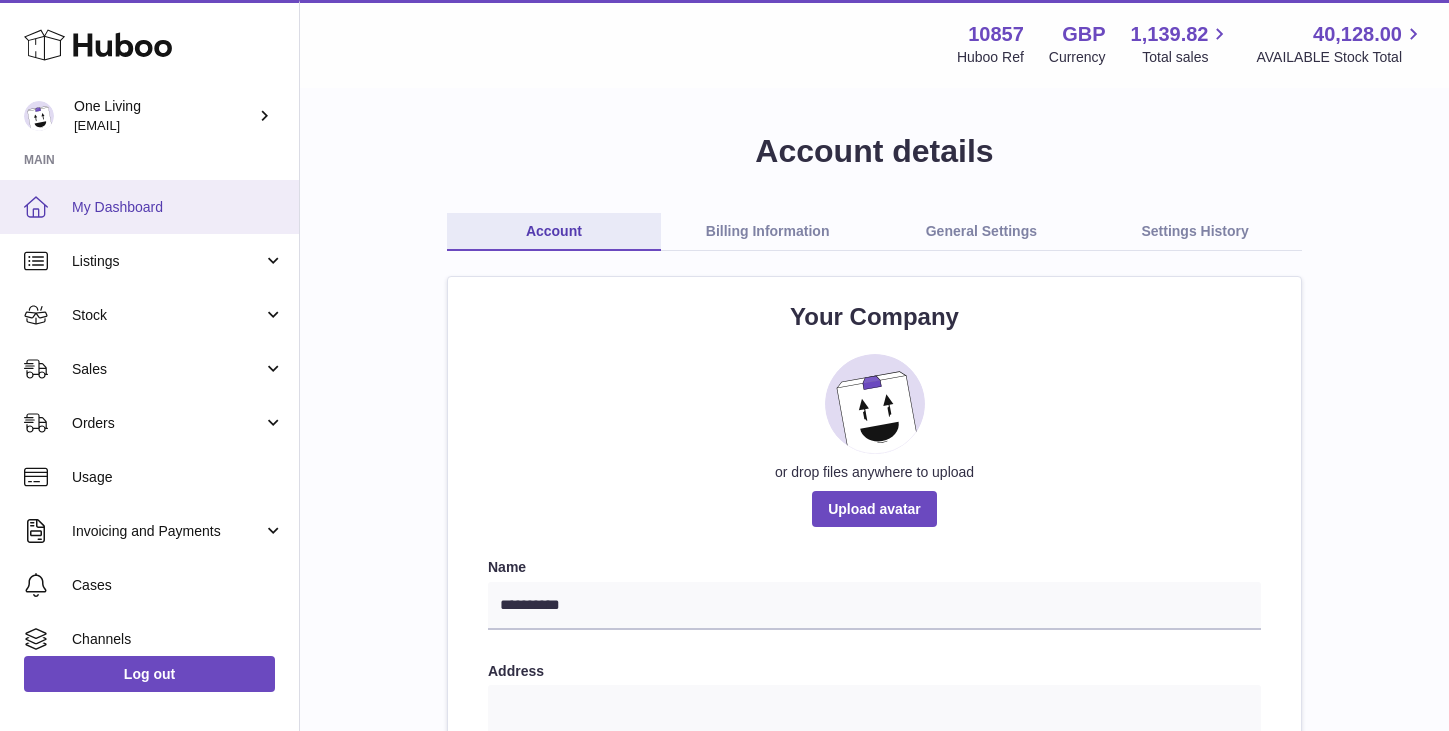 click on "My Dashboard" at bounding box center [178, 207] 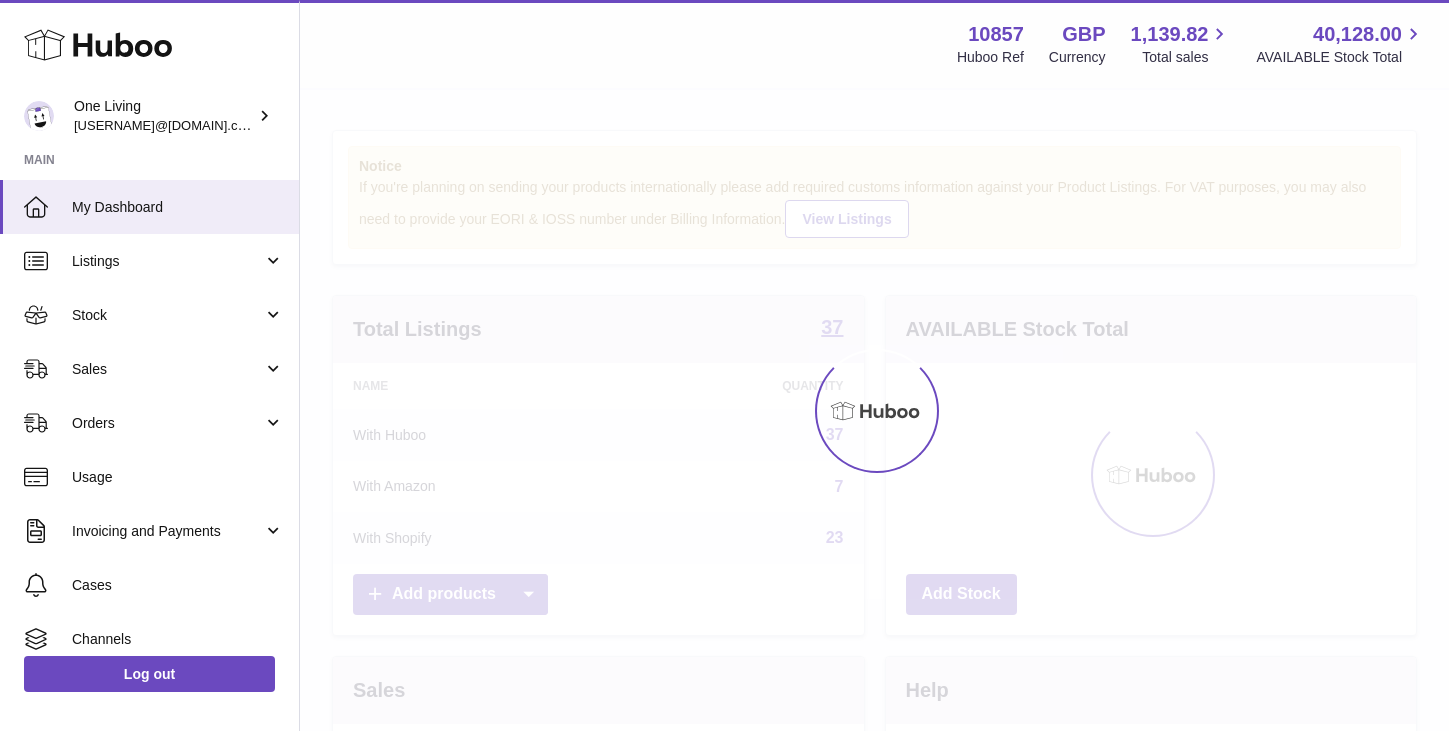 scroll, scrollTop: 0, scrollLeft: 0, axis: both 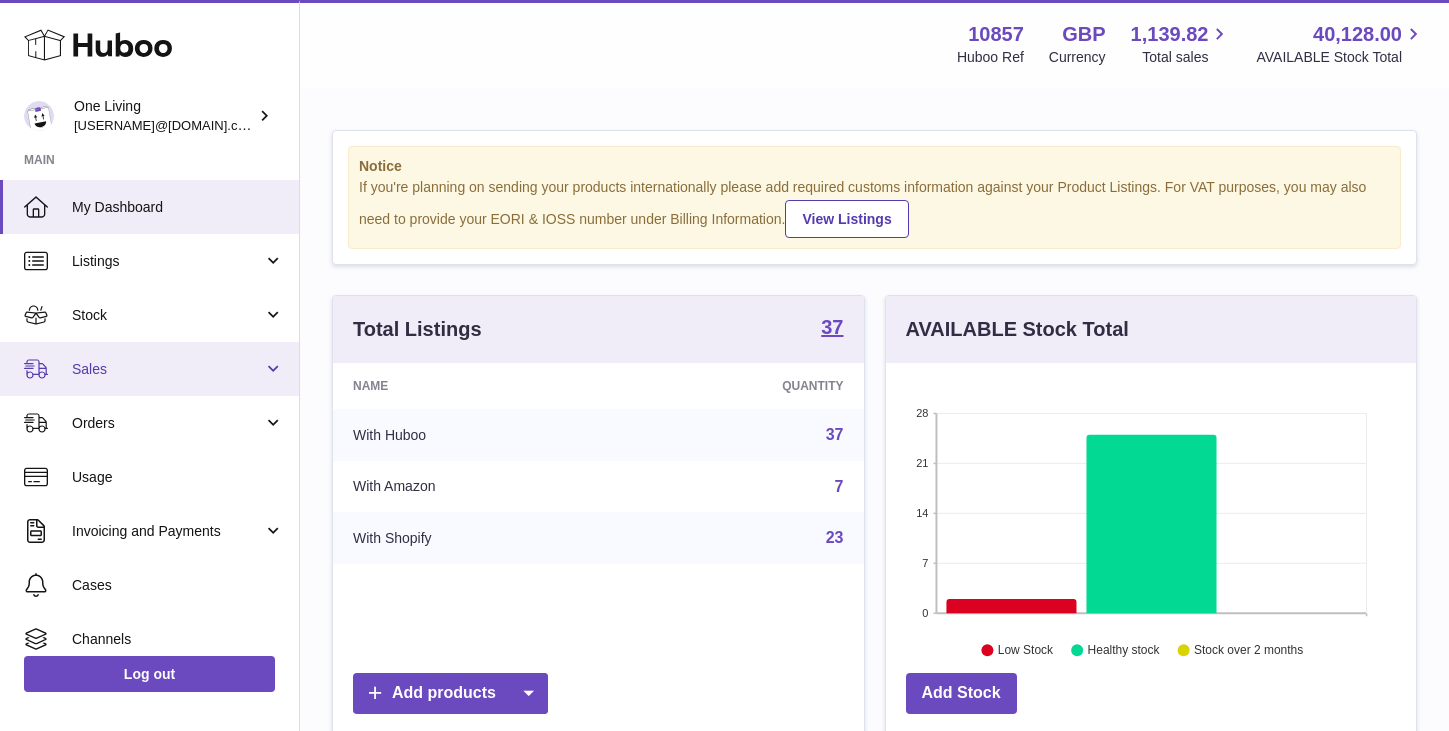 click on "Sales" at bounding box center [167, 369] 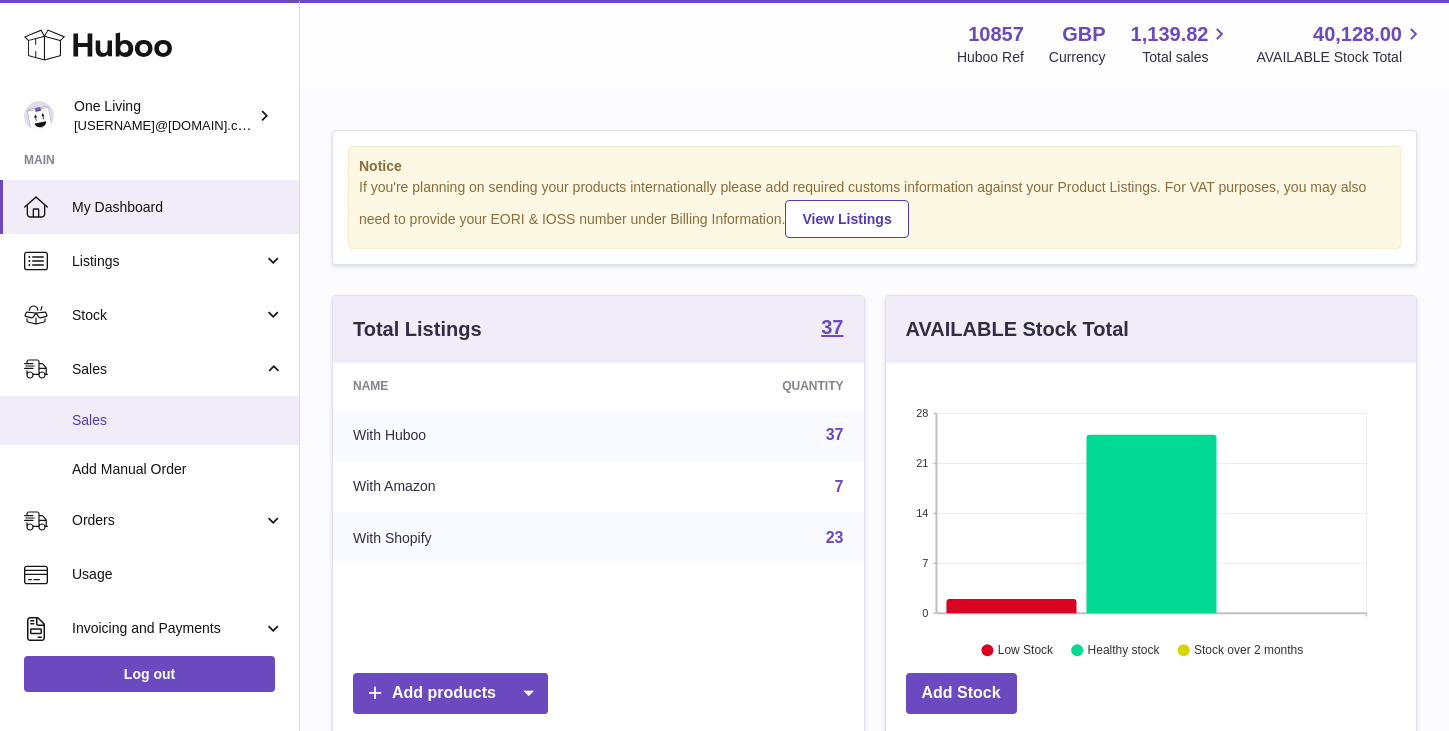 click on "Sales" at bounding box center (149, 420) 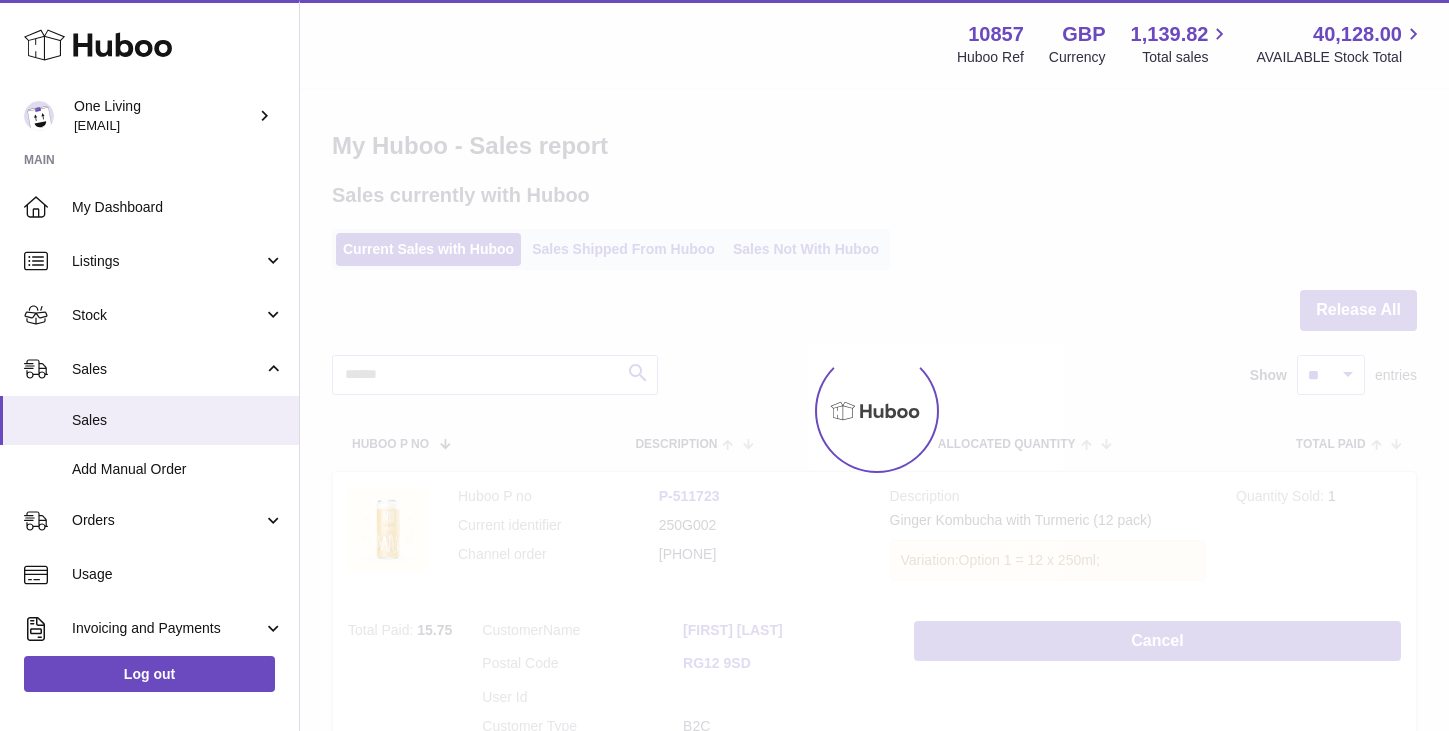 scroll, scrollTop: 0, scrollLeft: 0, axis: both 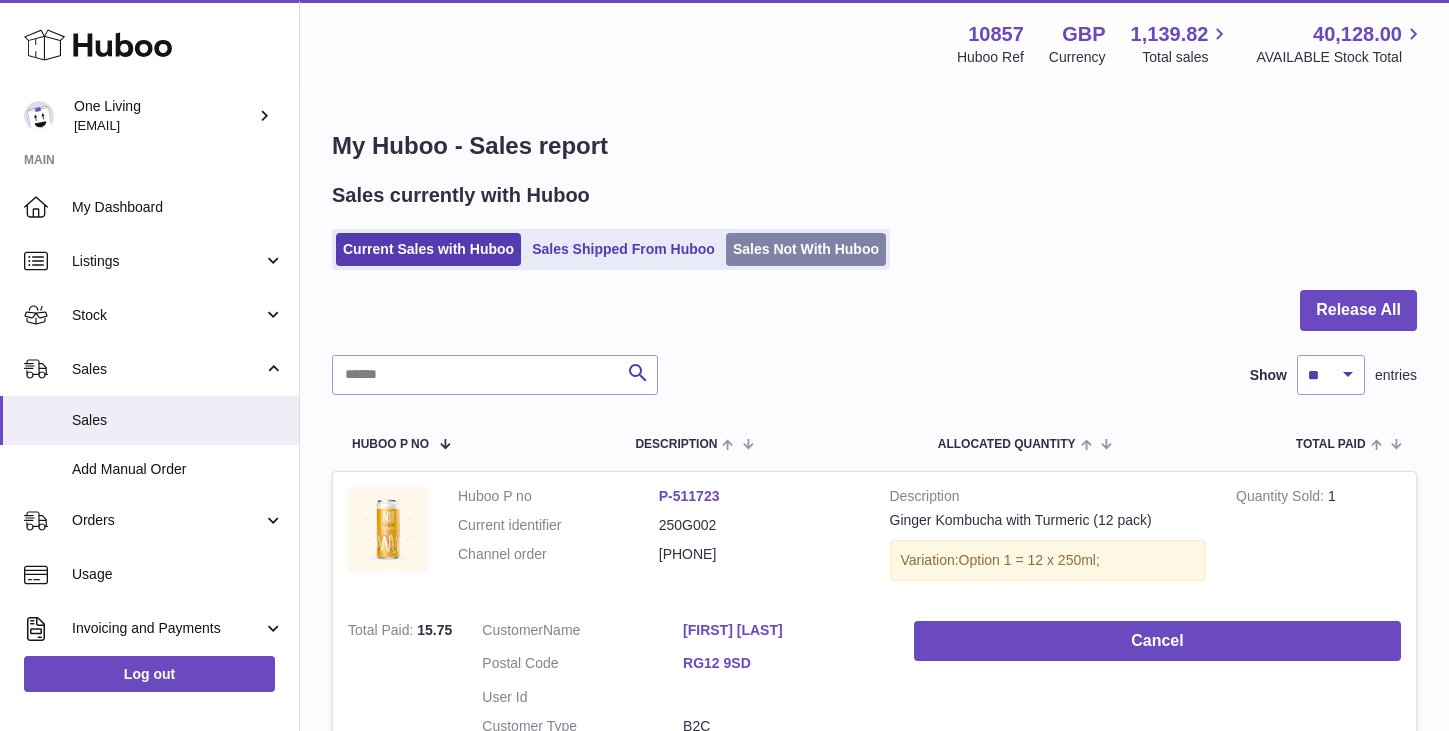 click on "Sales Not With Huboo" at bounding box center [806, 249] 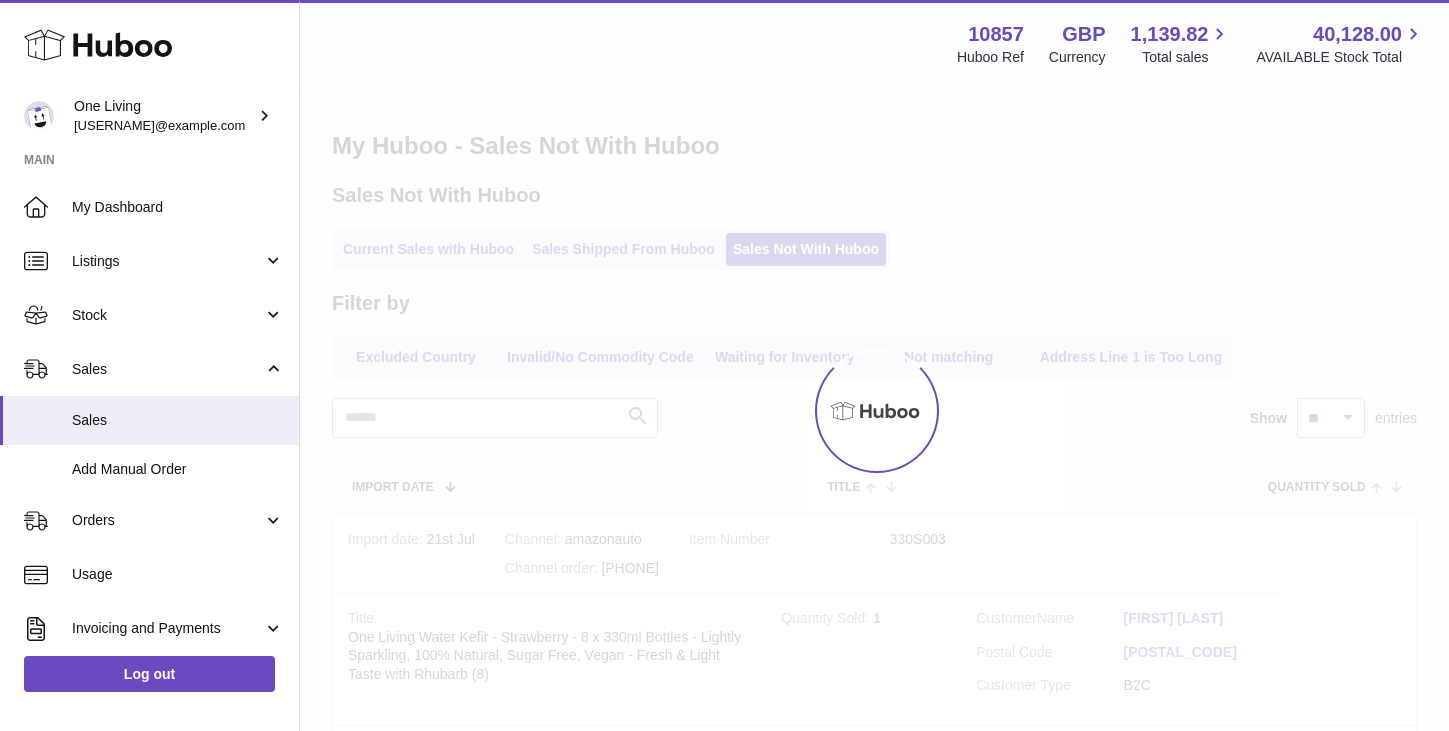 scroll, scrollTop: 0, scrollLeft: 0, axis: both 